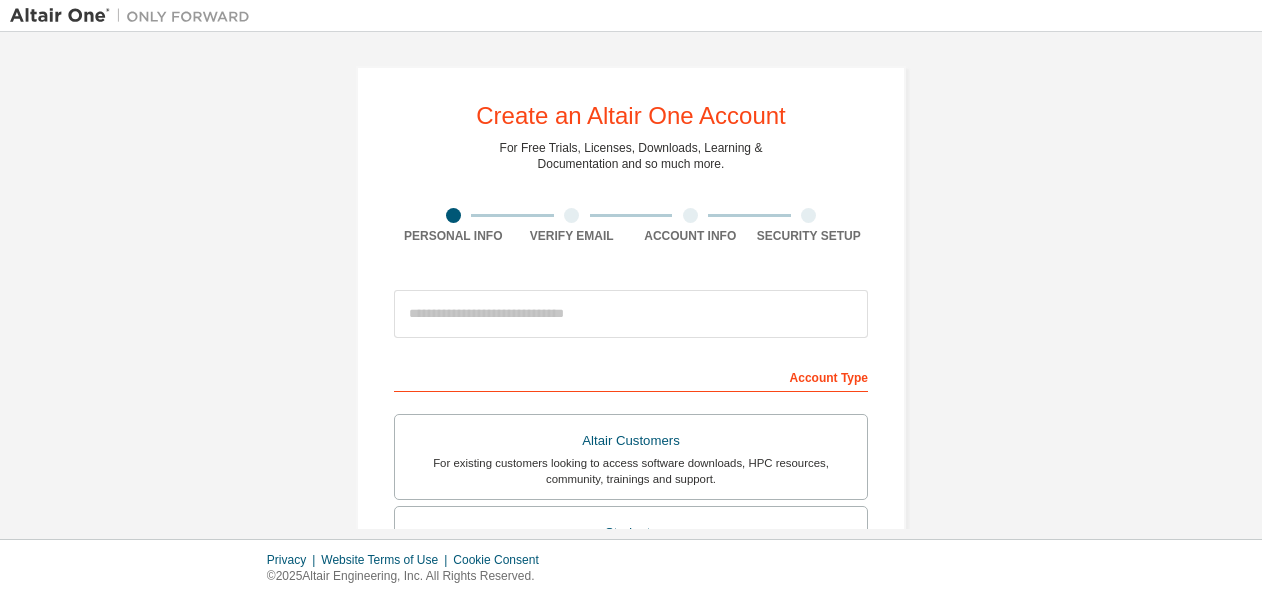 scroll, scrollTop: 0, scrollLeft: 0, axis: both 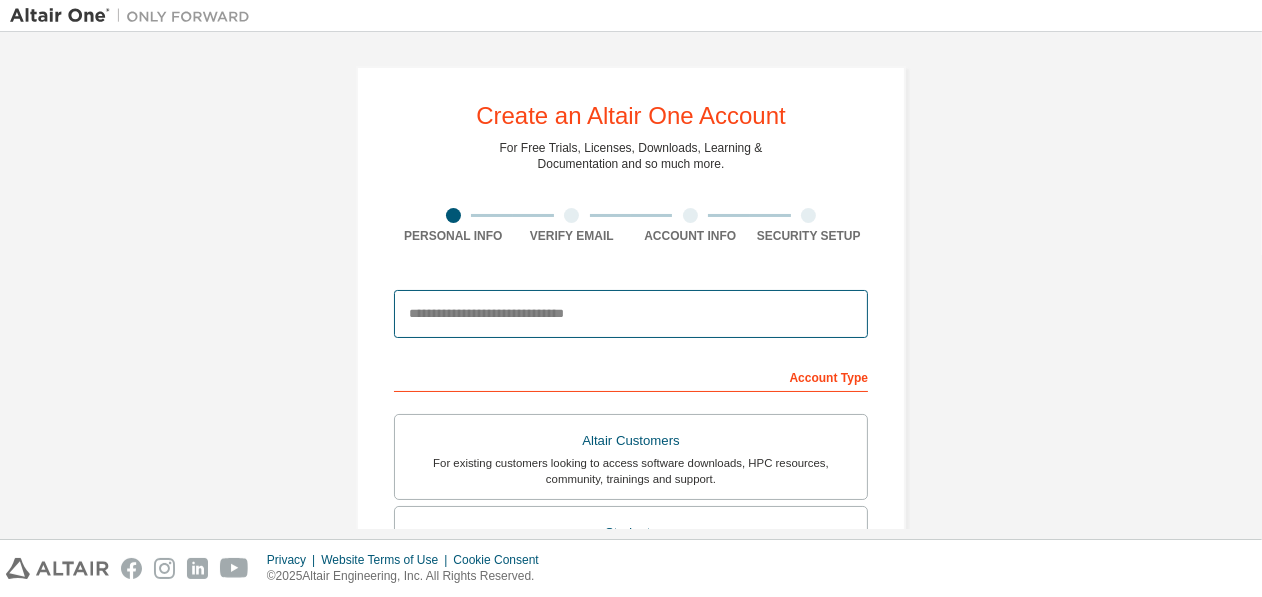 click at bounding box center [631, 314] 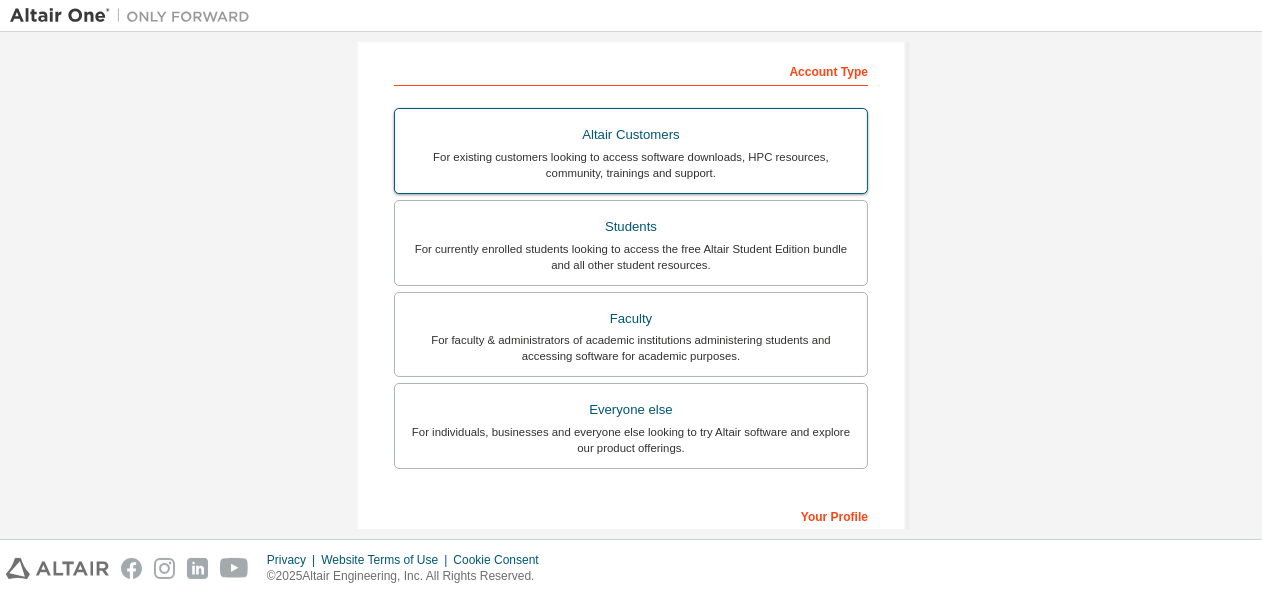 scroll, scrollTop: 339, scrollLeft: 0, axis: vertical 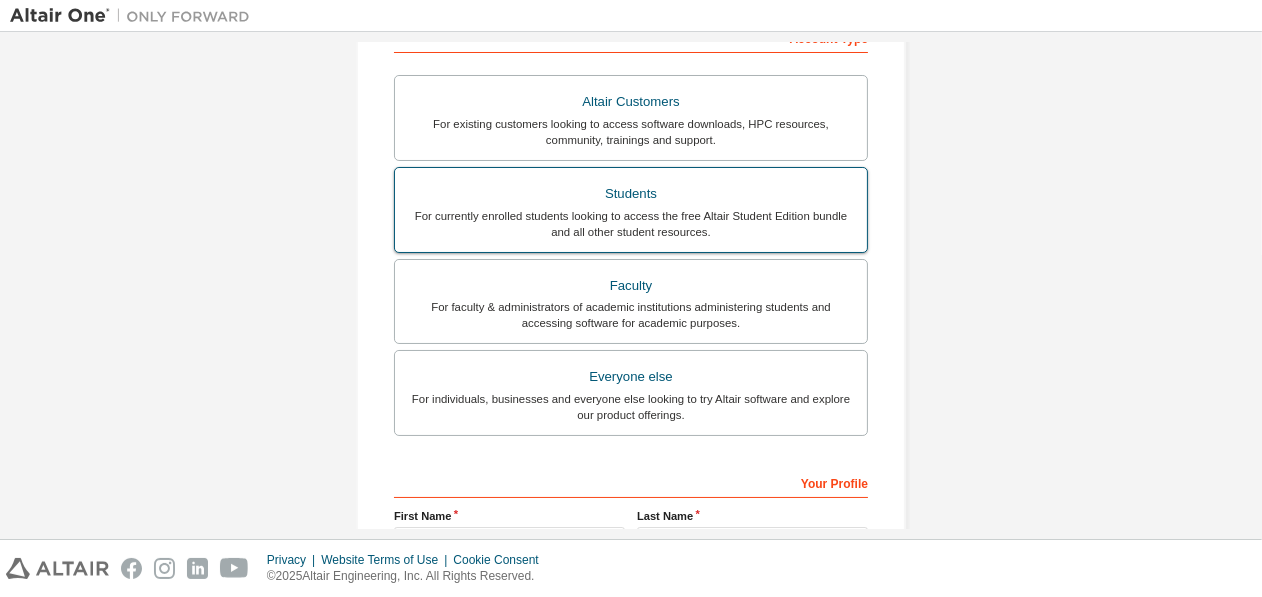 type on "**********" 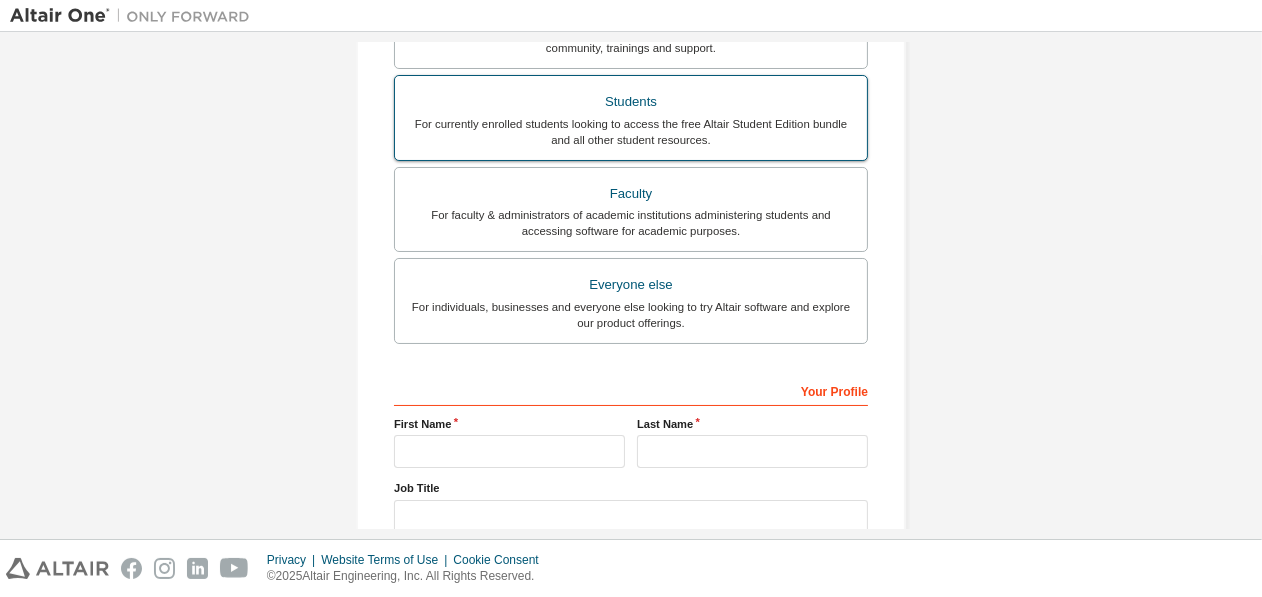 scroll, scrollTop: 526, scrollLeft: 0, axis: vertical 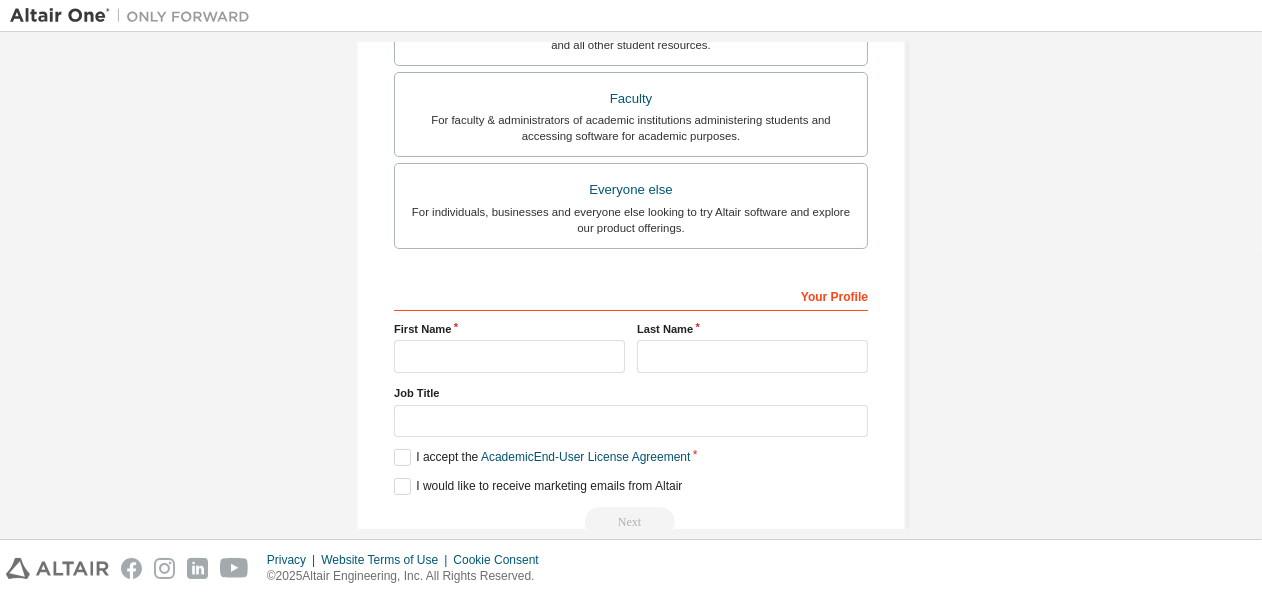 click on "Your Profile [FIRST] [LAST] [JOB TITLE] Please provide [STATE] to help us route sales and support resources to you more efficiently. I accept the Academic End-User License Agreement I would like to receive marketing emails from Altair Next" at bounding box center (631, 408) 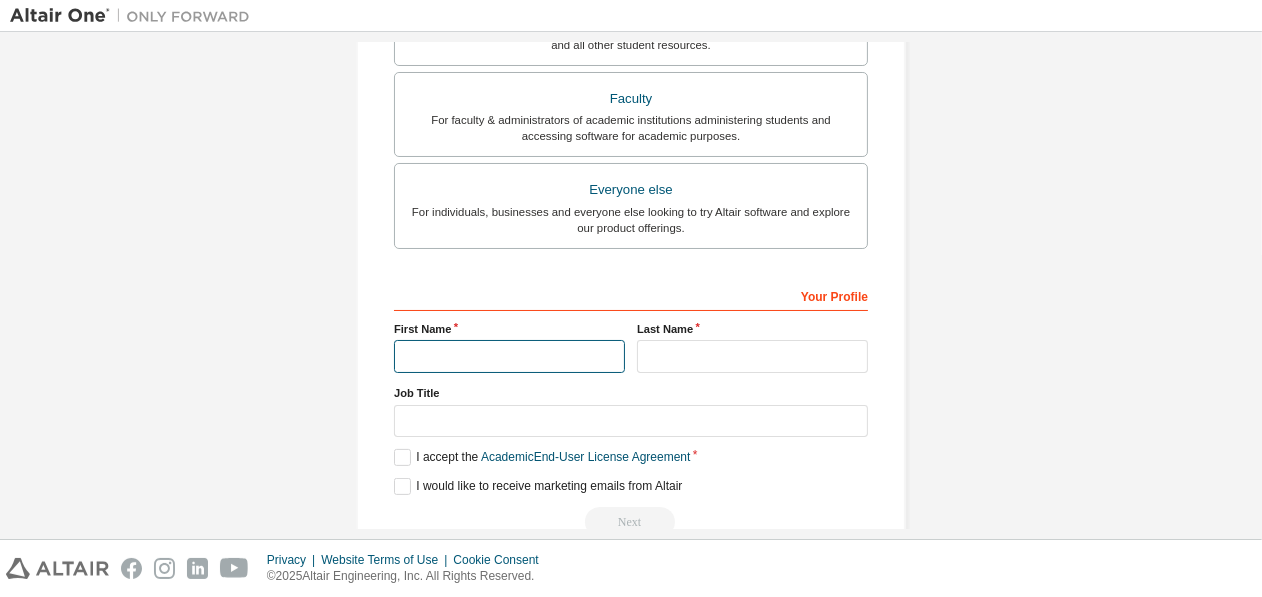 click at bounding box center (509, 356) 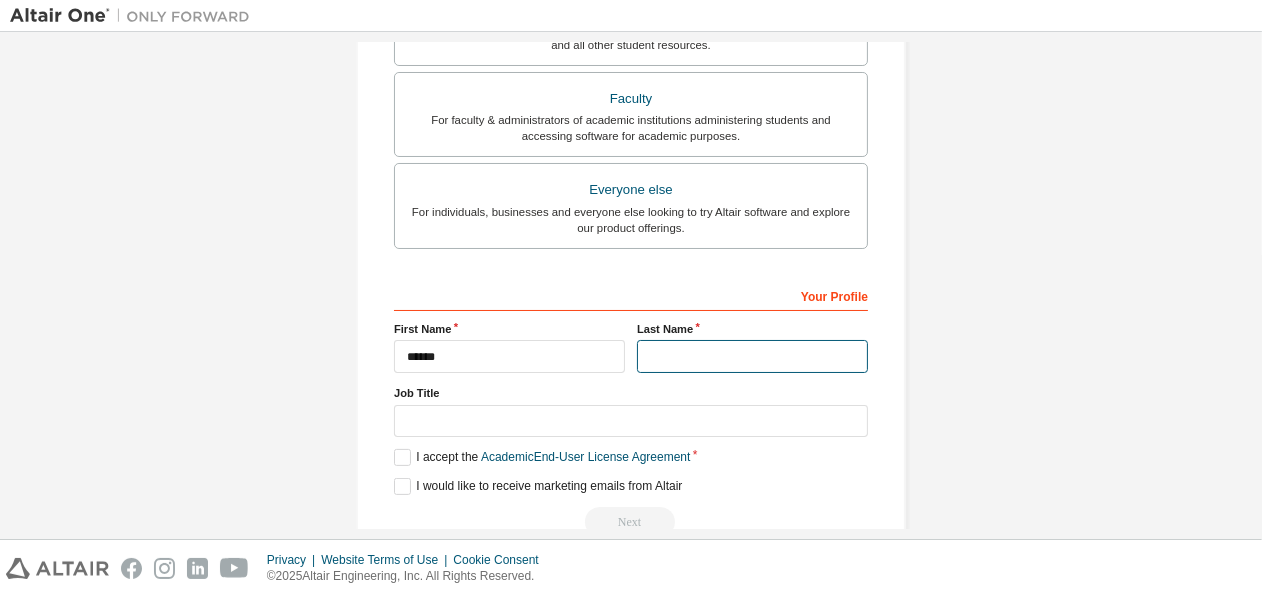 click at bounding box center (752, 356) 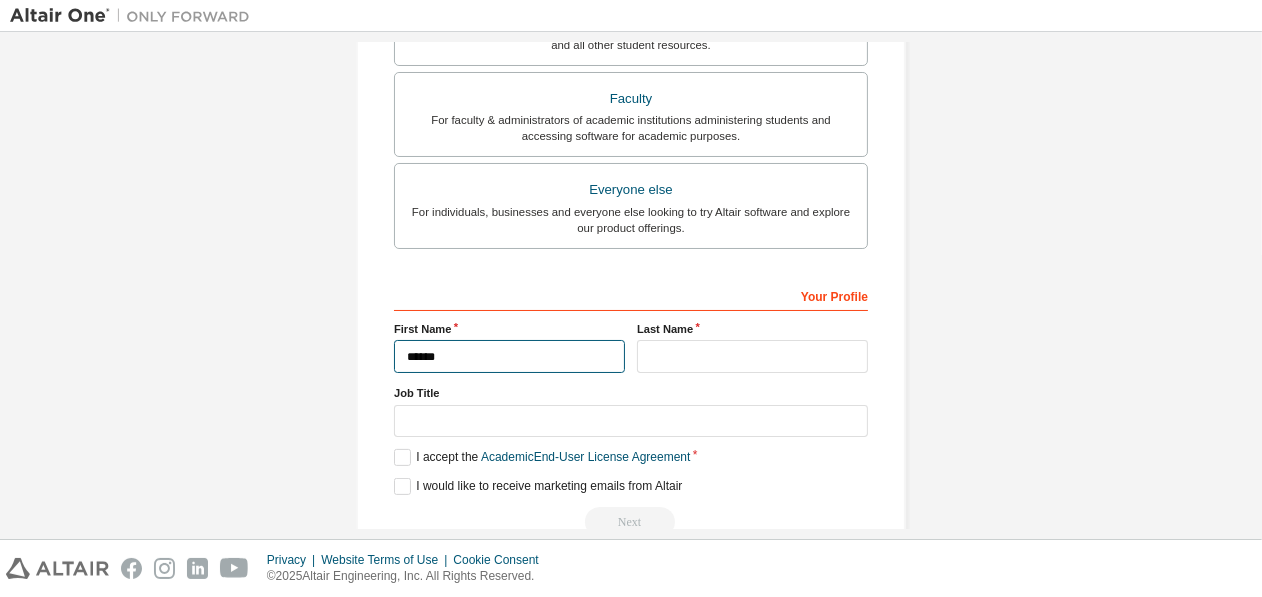 click on "******" at bounding box center [509, 356] 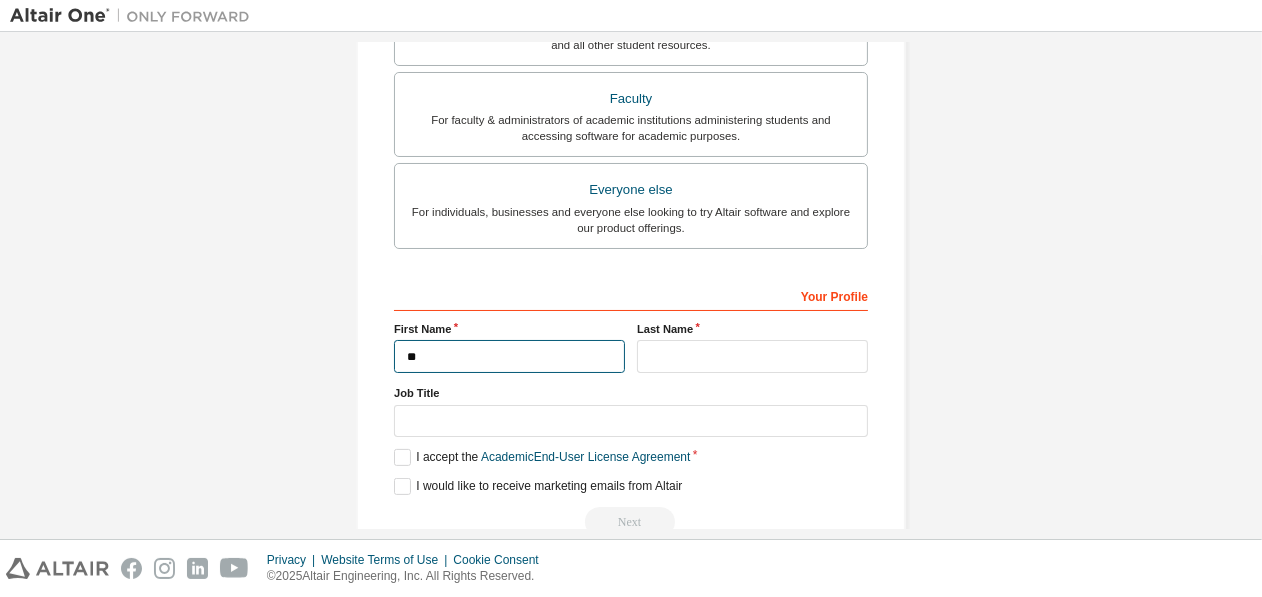 type on "*" 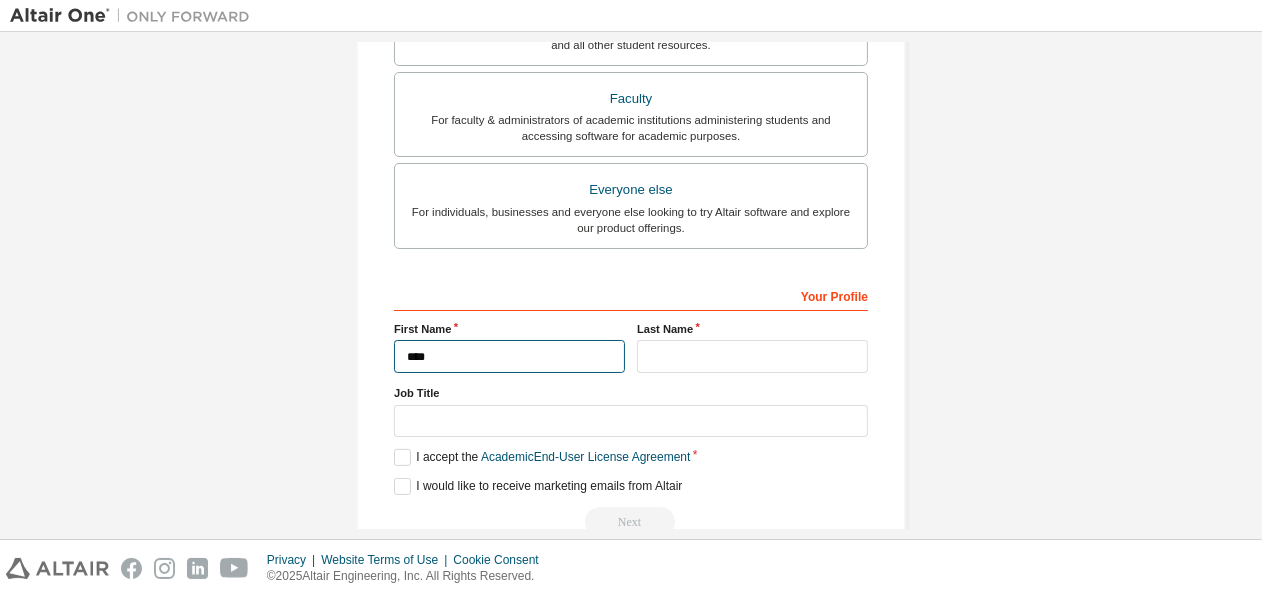 type on "****" 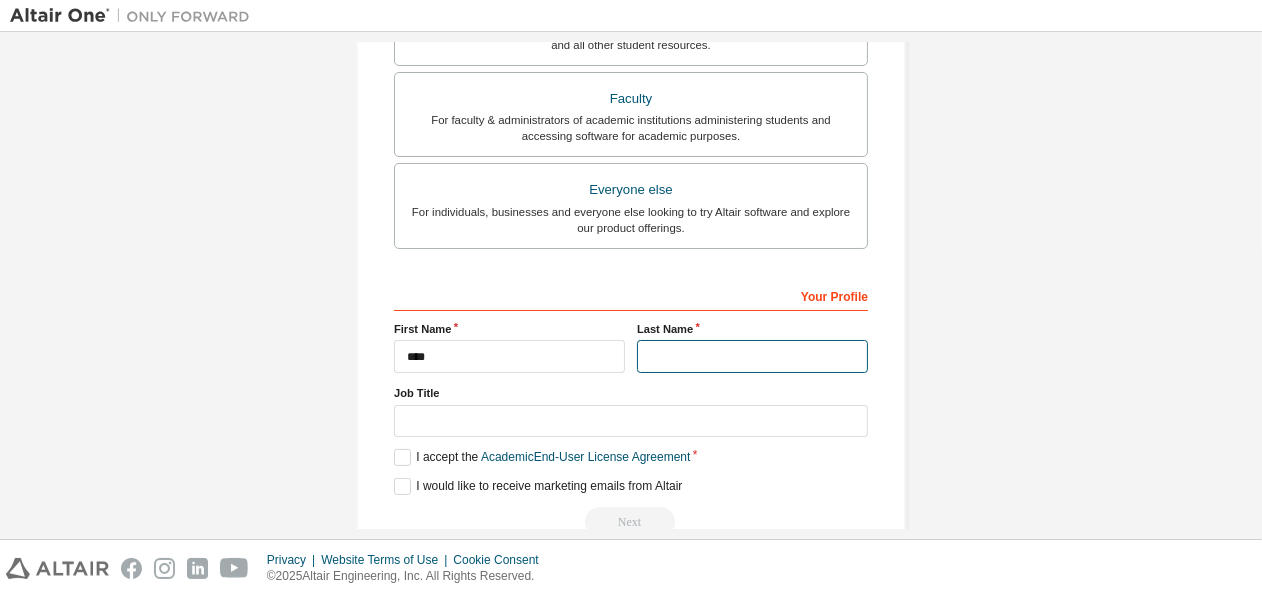 click at bounding box center (752, 356) 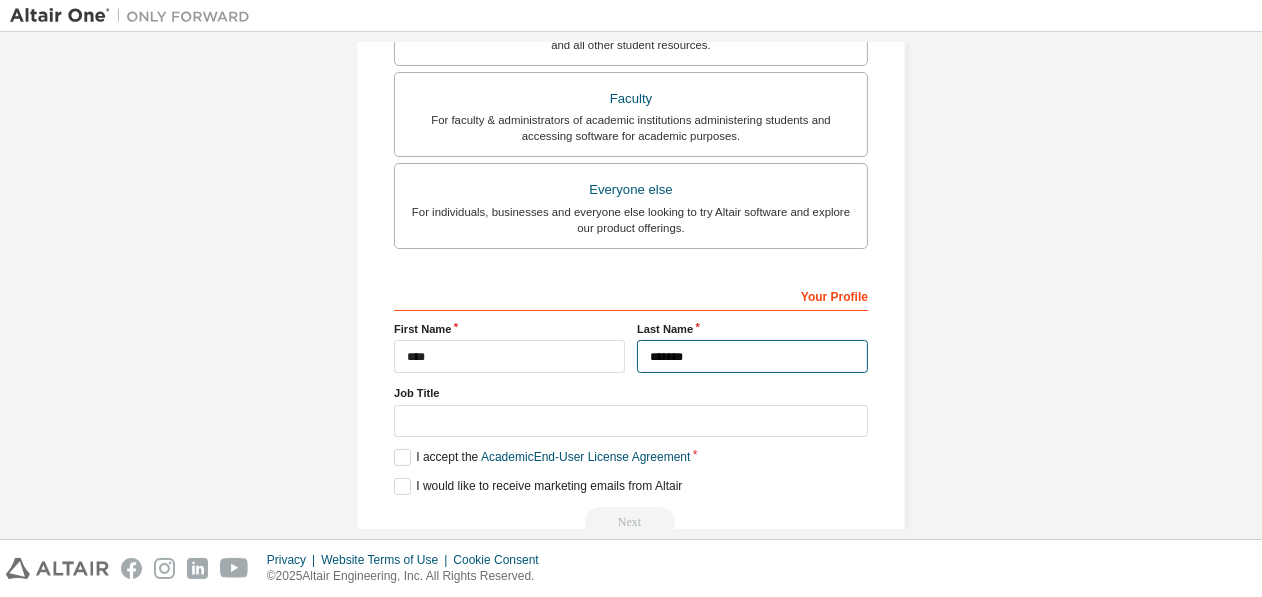type on "*******" 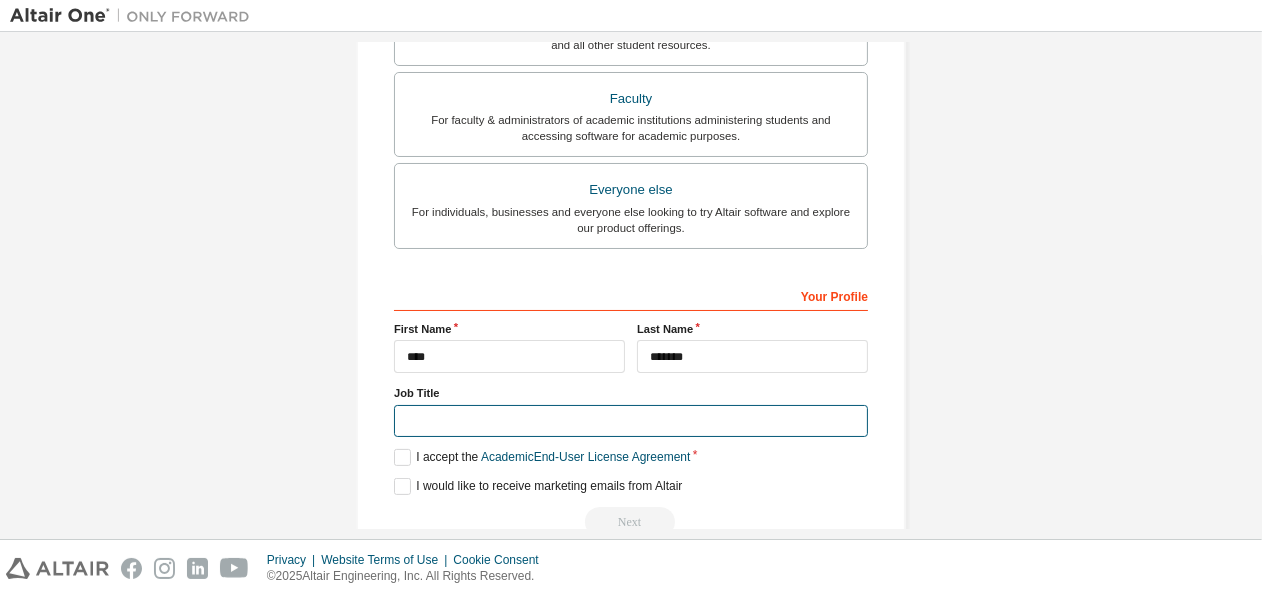 click at bounding box center [631, 421] 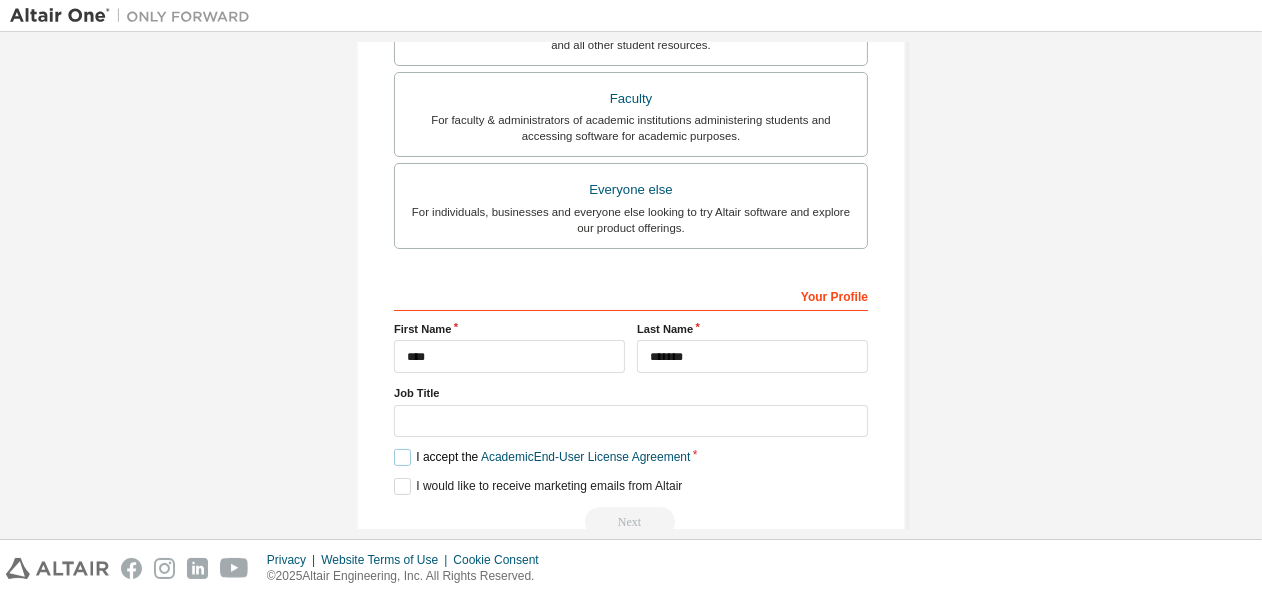 click on "I accept the   Academic   End-User License Agreement" at bounding box center (542, 457) 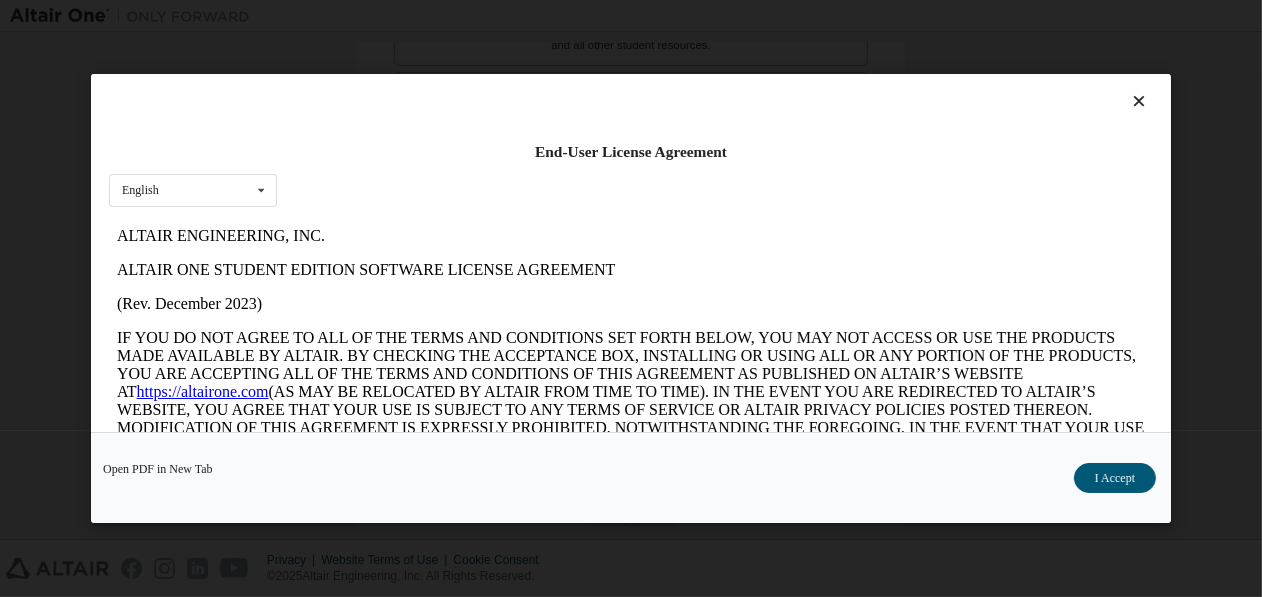 scroll, scrollTop: 0, scrollLeft: 0, axis: both 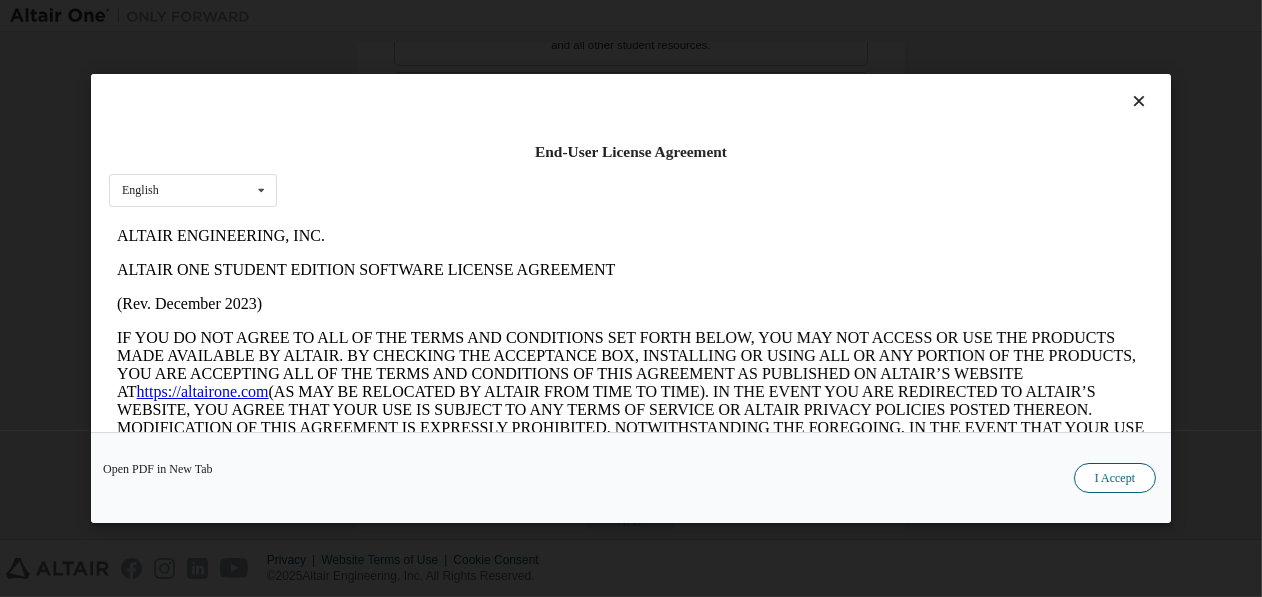 click on "I Accept" at bounding box center [1115, 478] 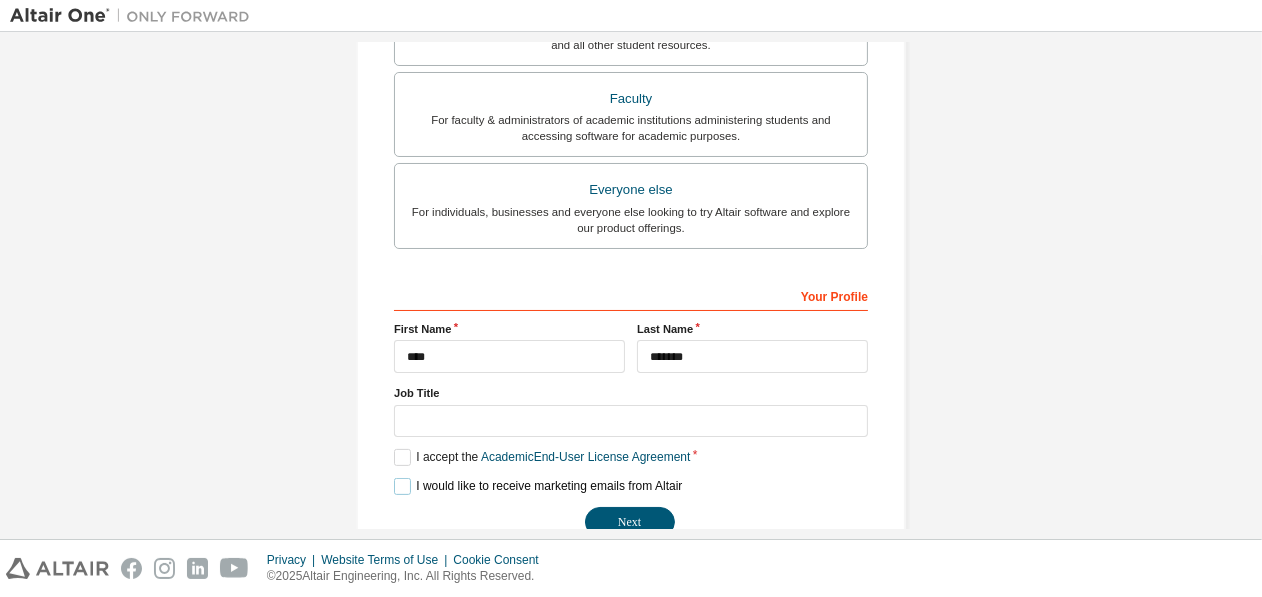 click on "I would like to receive marketing emails from Altair" at bounding box center (538, 486) 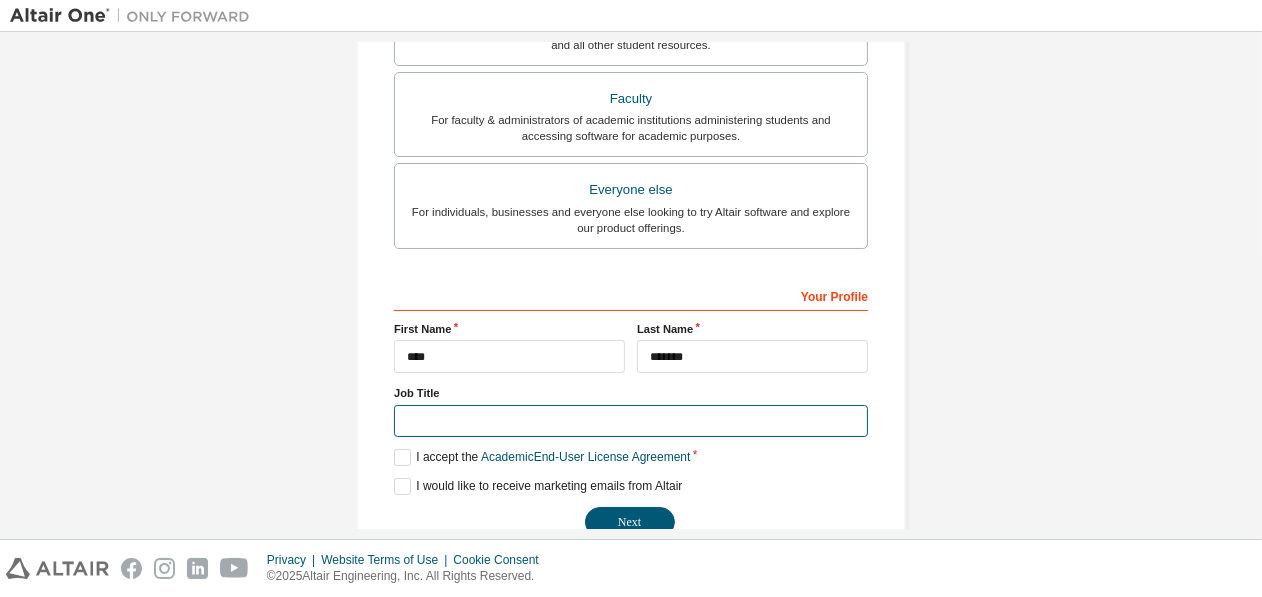 click at bounding box center [631, 421] 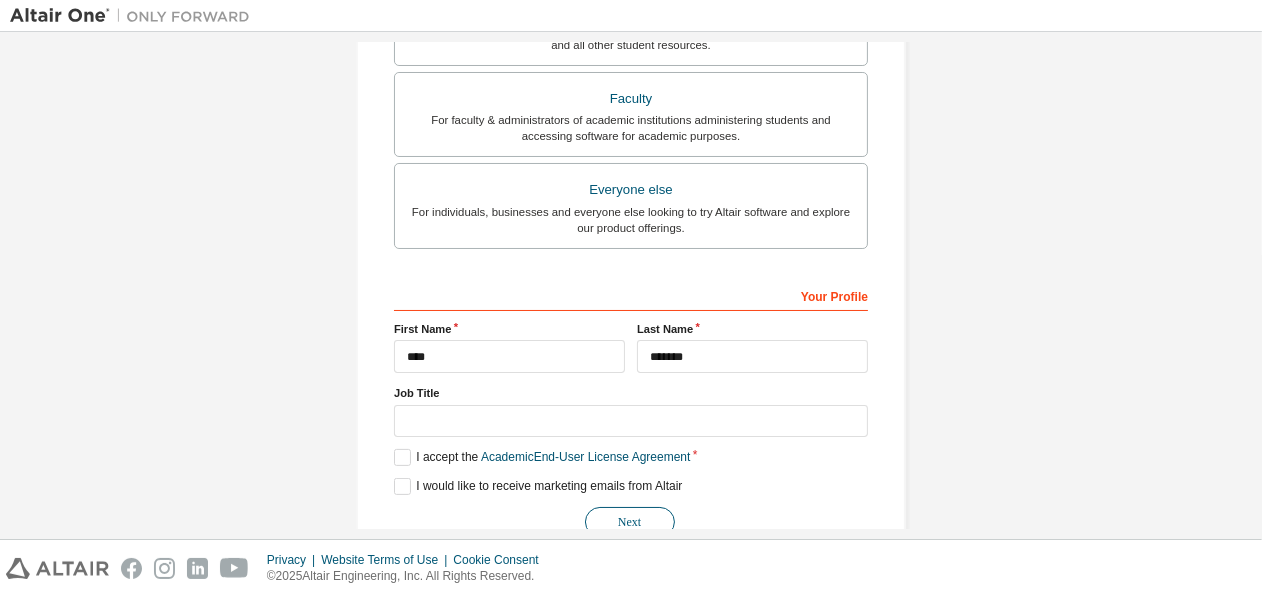 click on "Next" at bounding box center (630, 522) 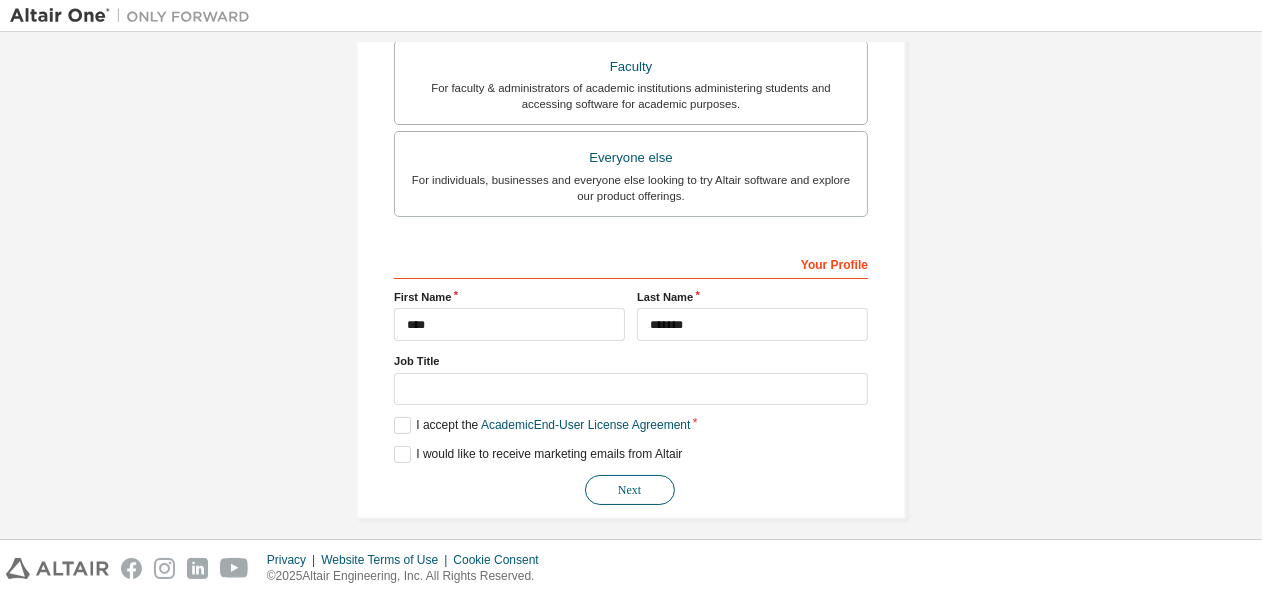 scroll, scrollTop: 566, scrollLeft: 0, axis: vertical 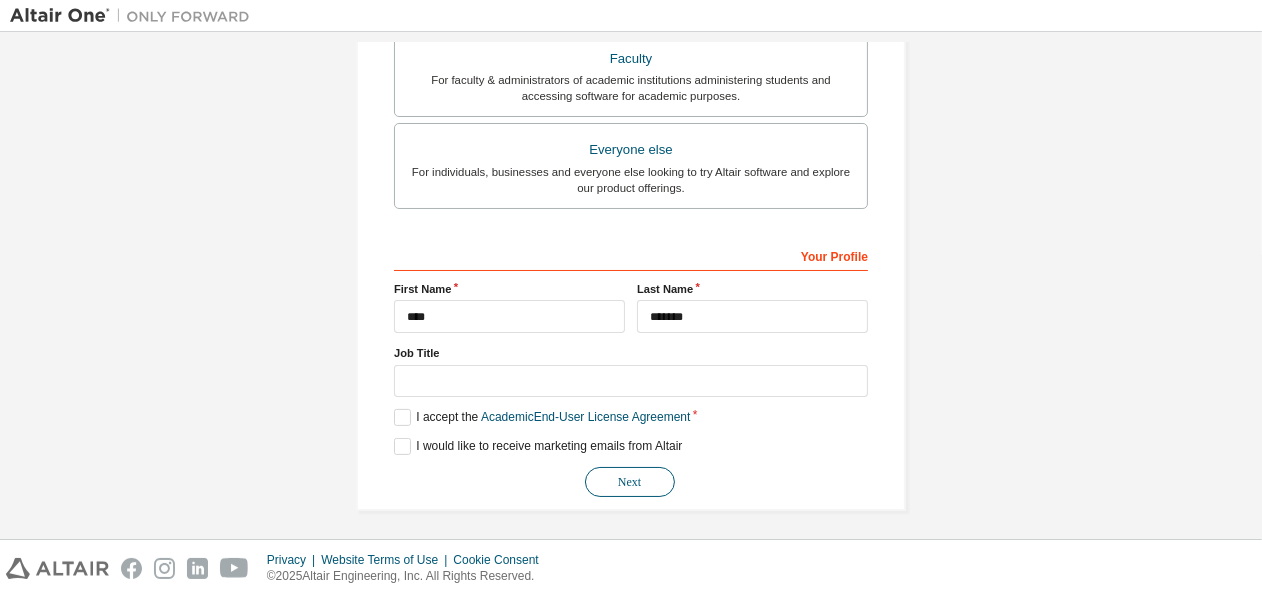 click on "Next" at bounding box center [630, 482] 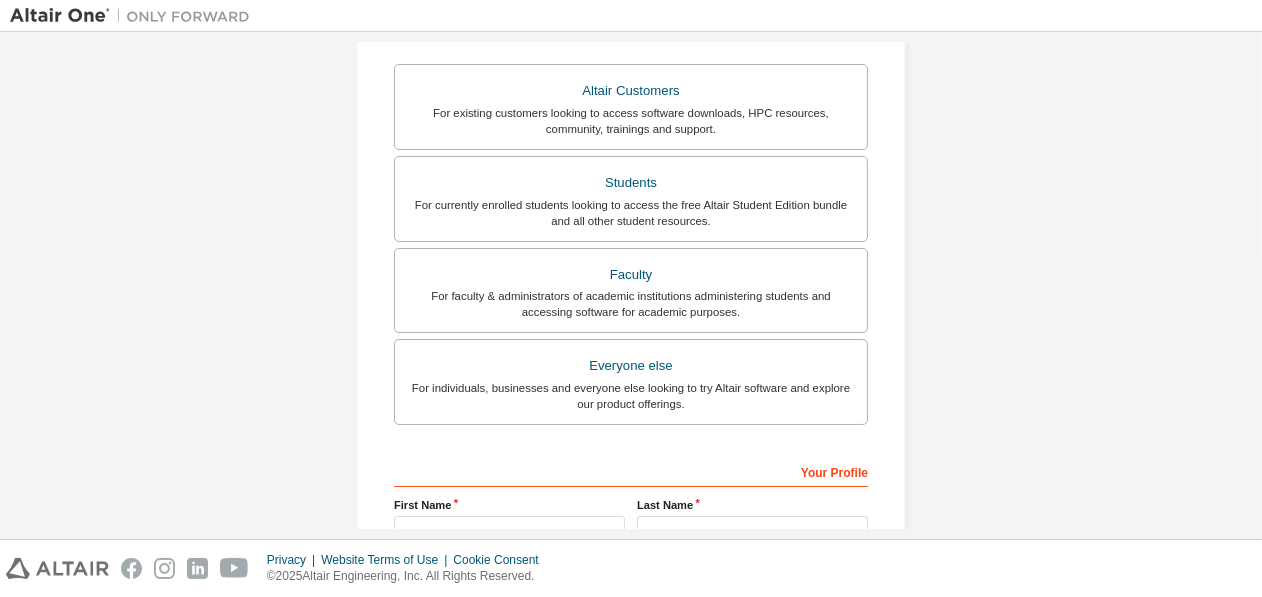 scroll, scrollTop: 566, scrollLeft: 0, axis: vertical 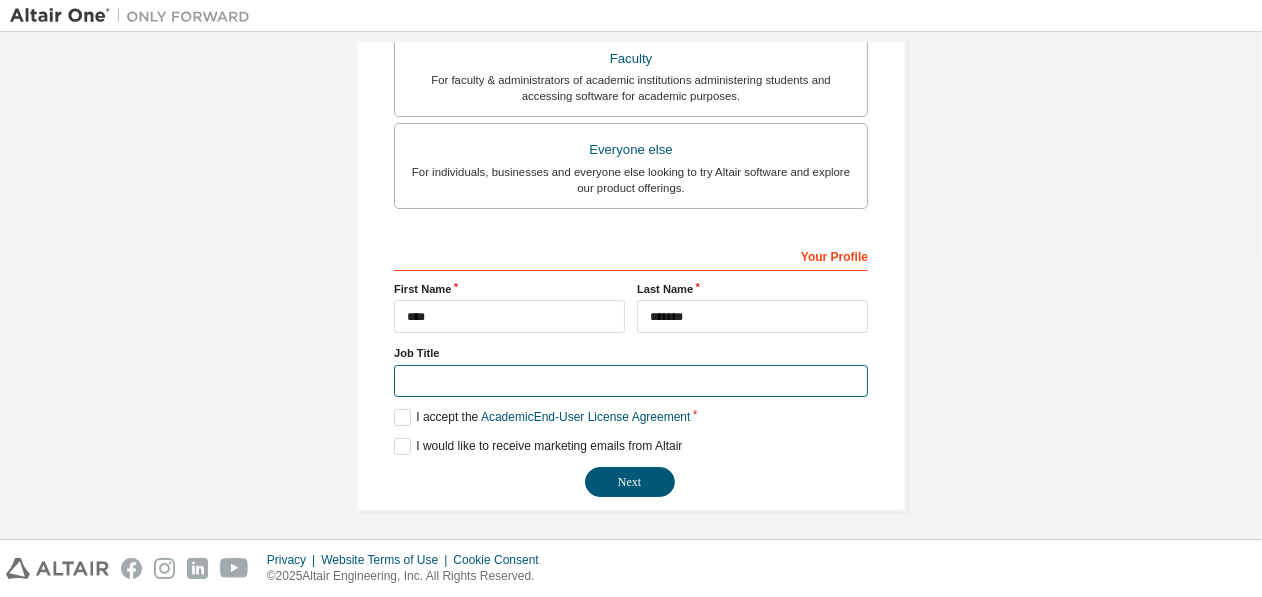 click at bounding box center (631, 381) 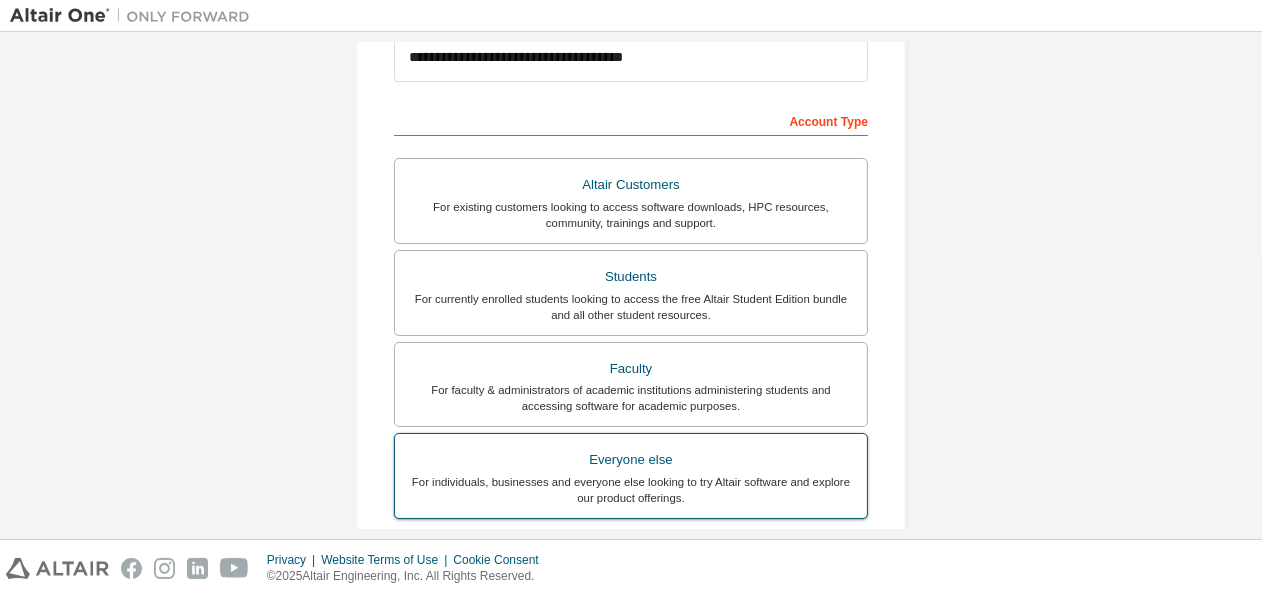 scroll, scrollTop: 0, scrollLeft: 0, axis: both 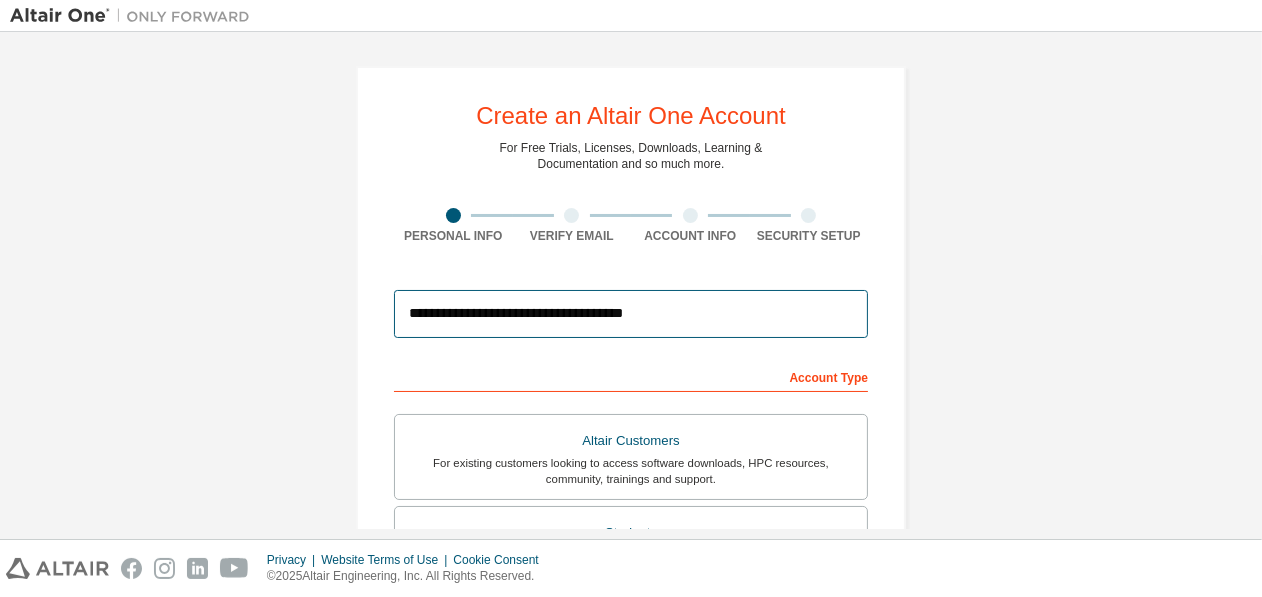 drag, startPoint x: 403, startPoint y: 305, endPoint x: 669, endPoint y: 302, distance: 266.0169 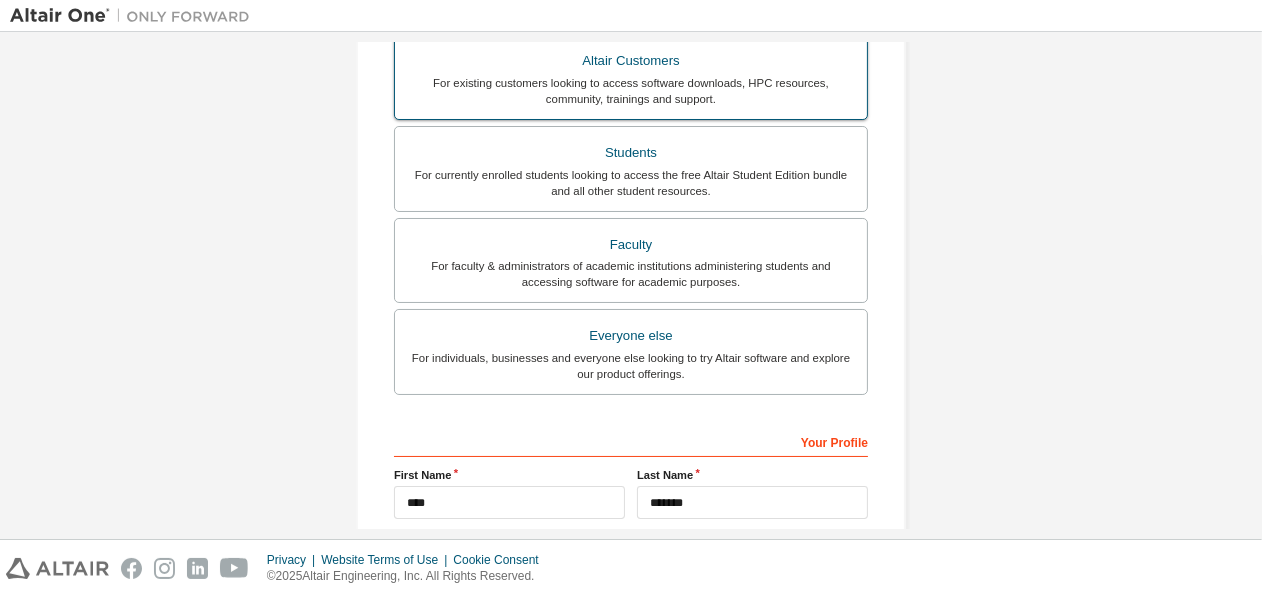 scroll, scrollTop: 566, scrollLeft: 0, axis: vertical 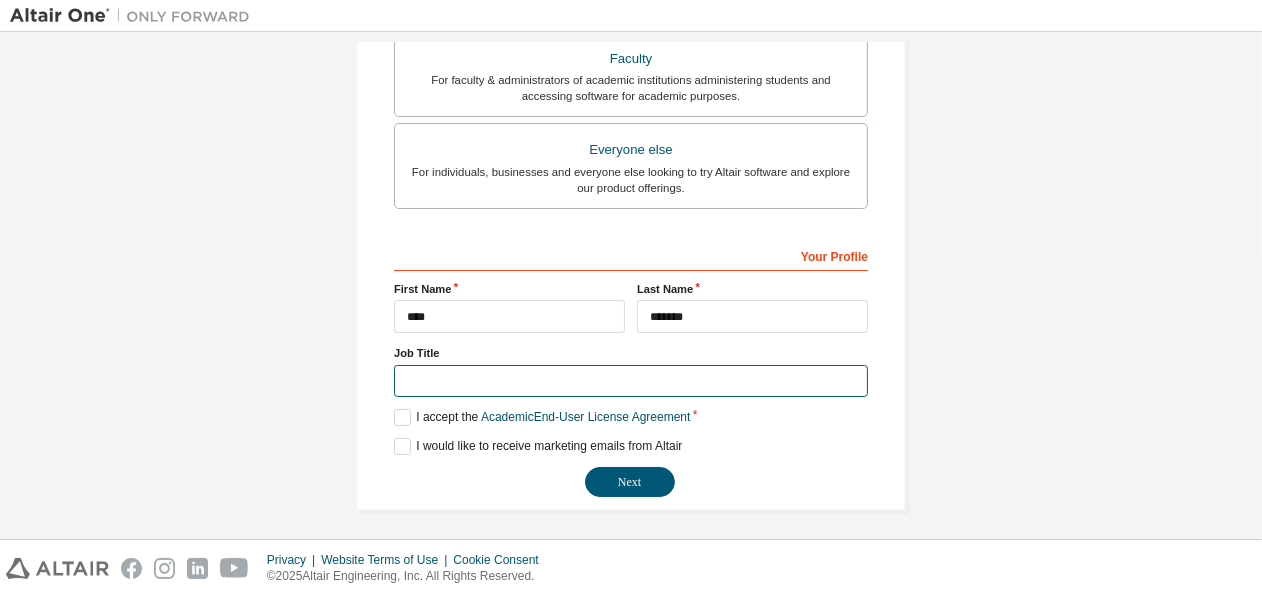 click at bounding box center [631, 381] 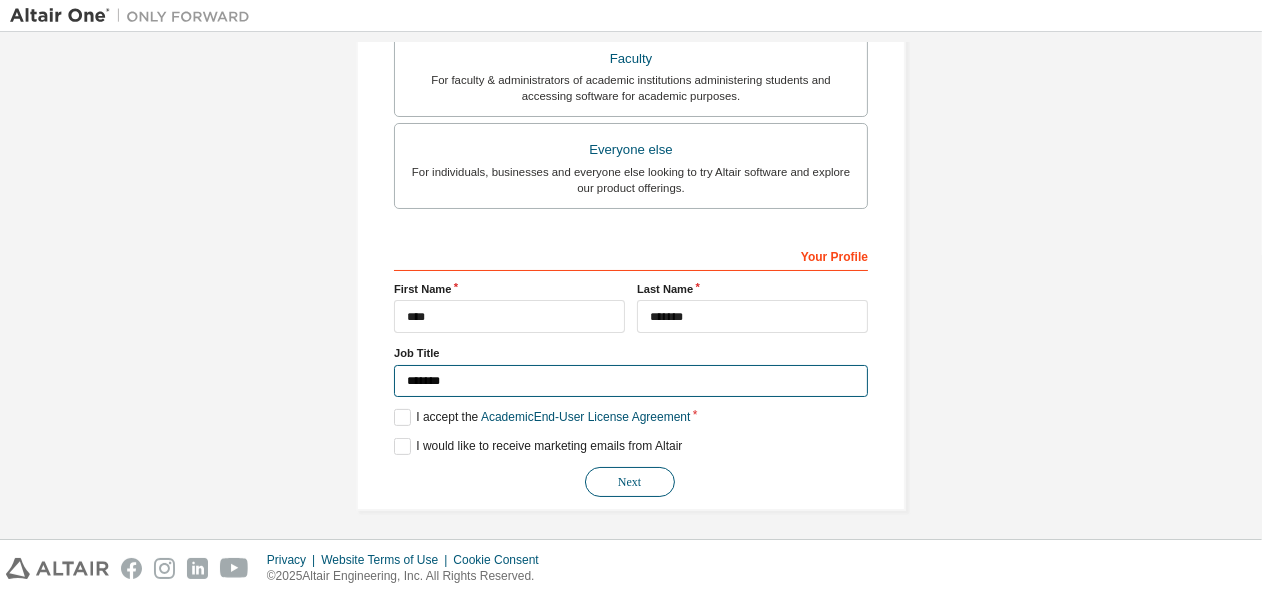 type on "*******" 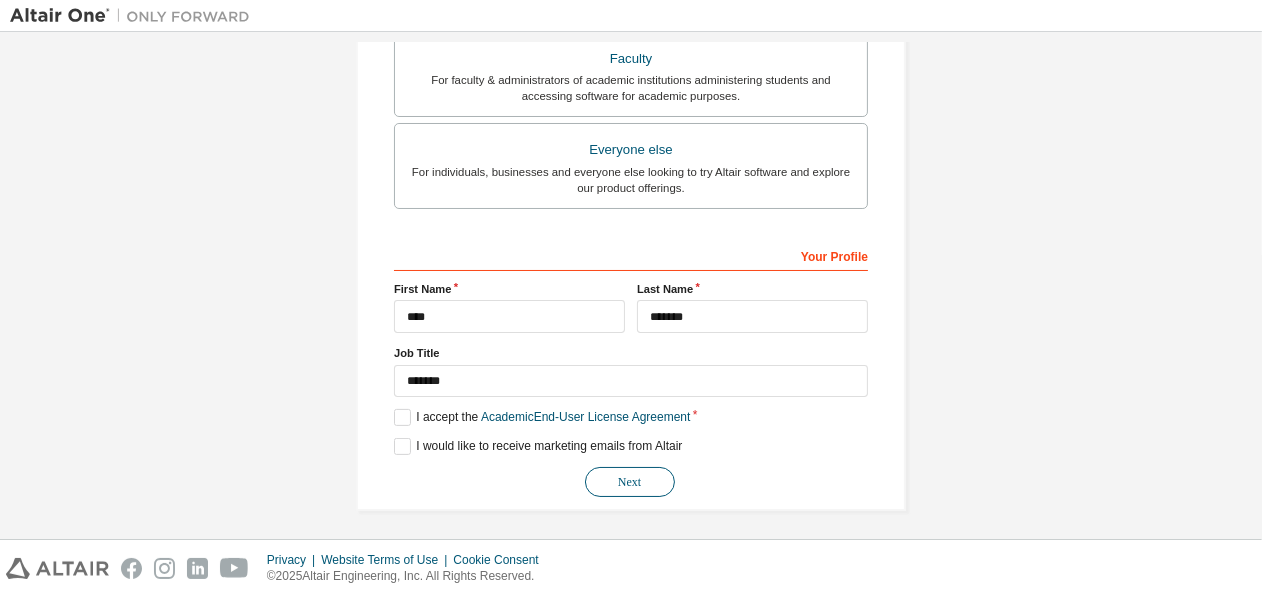 click on "Next" at bounding box center (630, 482) 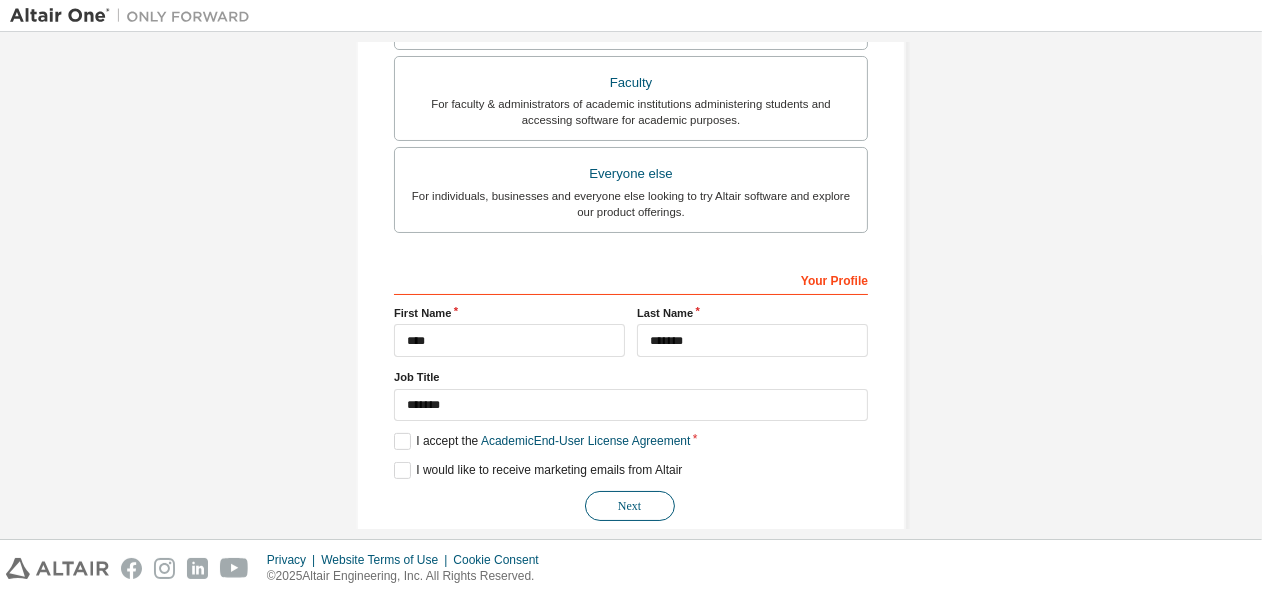 scroll, scrollTop: 544, scrollLeft: 0, axis: vertical 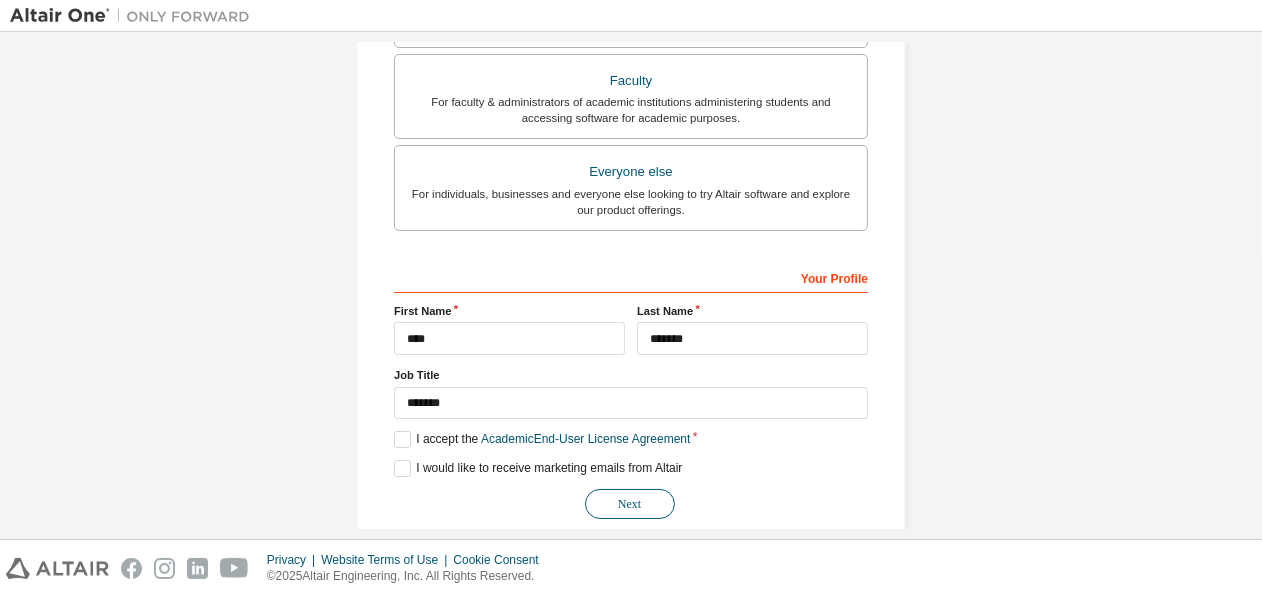 click on "Next" at bounding box center [630, 504] 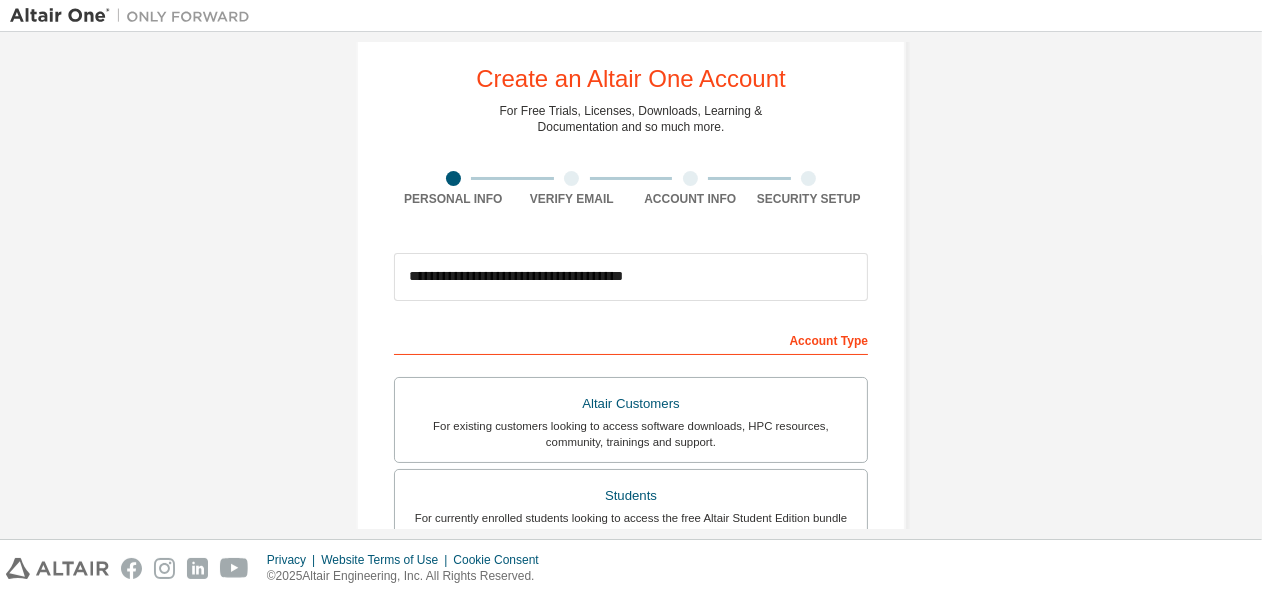scroll, scrollTop: 0, scrollLeft: 0, axis: both 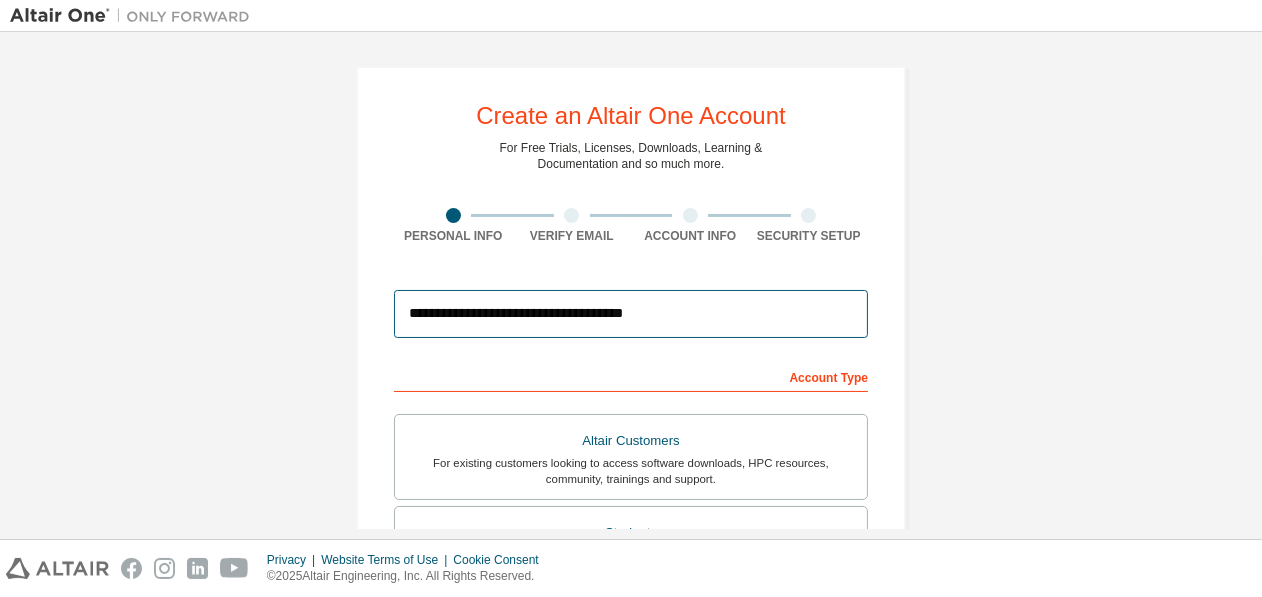 click on "**********" at bounding box center [631, 314] 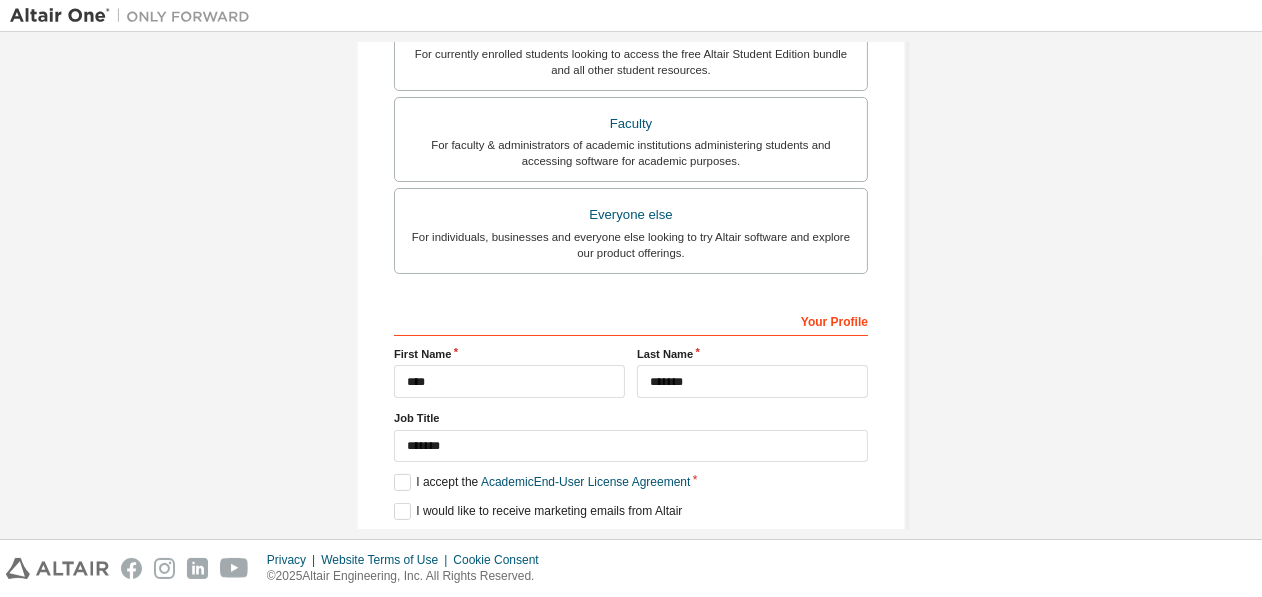 scroll, scrollTop: 566, scrollLeft: 0, axis: vertical 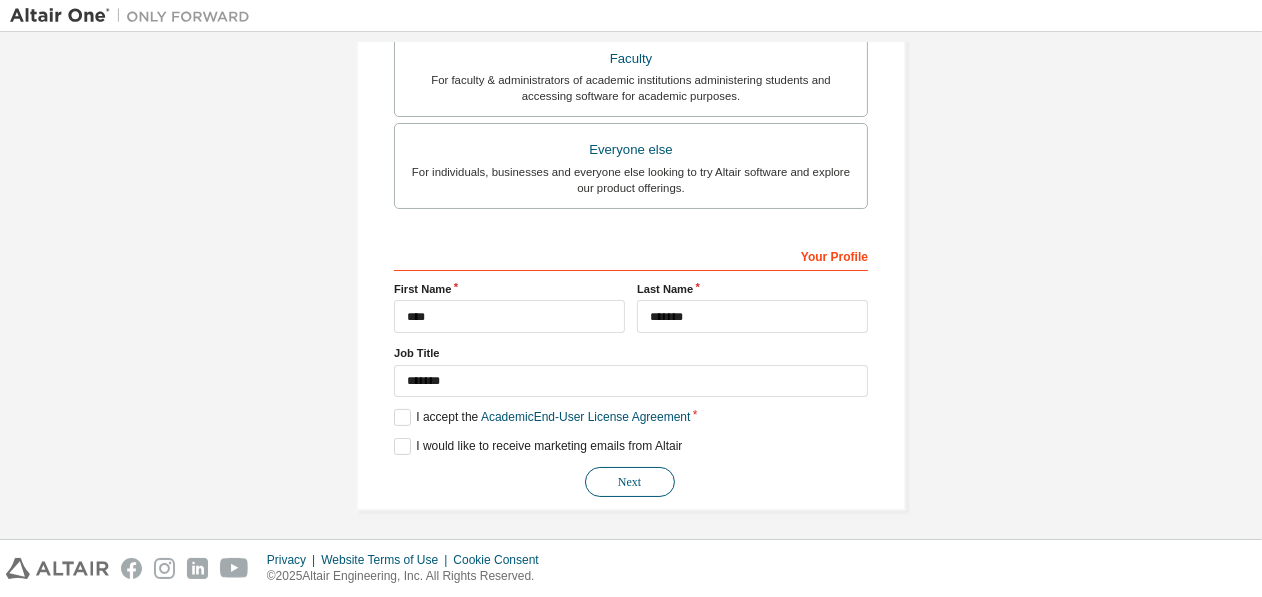 click on "Next" at bounding box center [630, 482] 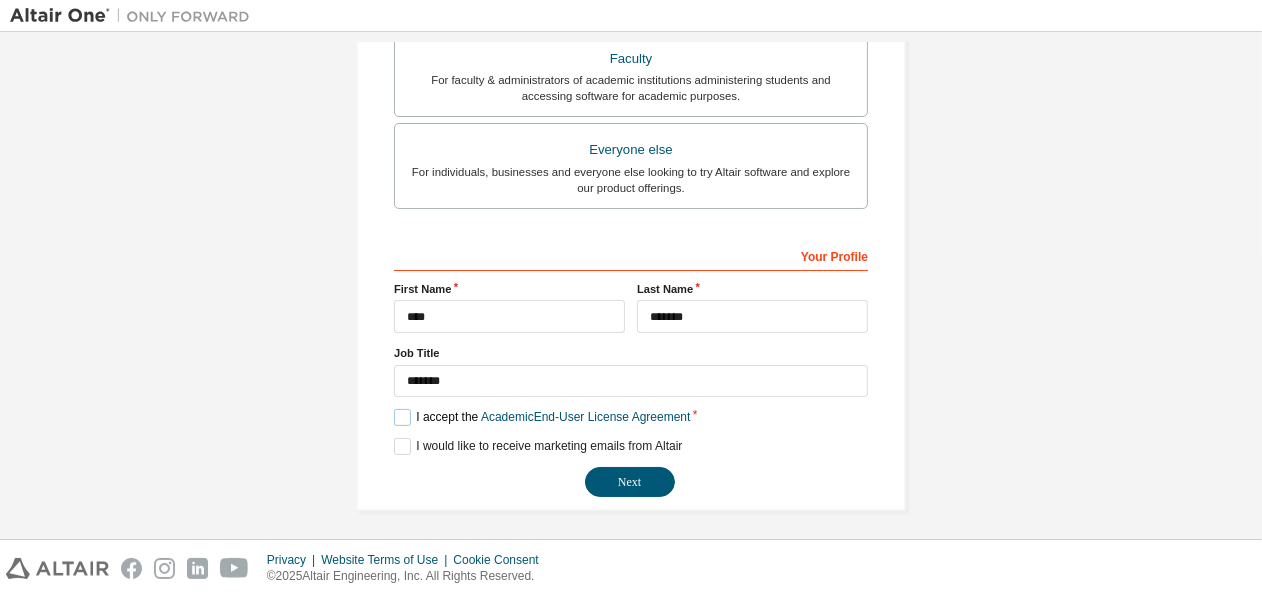 click on "I accept the   Academic   End-User License Agreement" at bounding box center (542, 417) 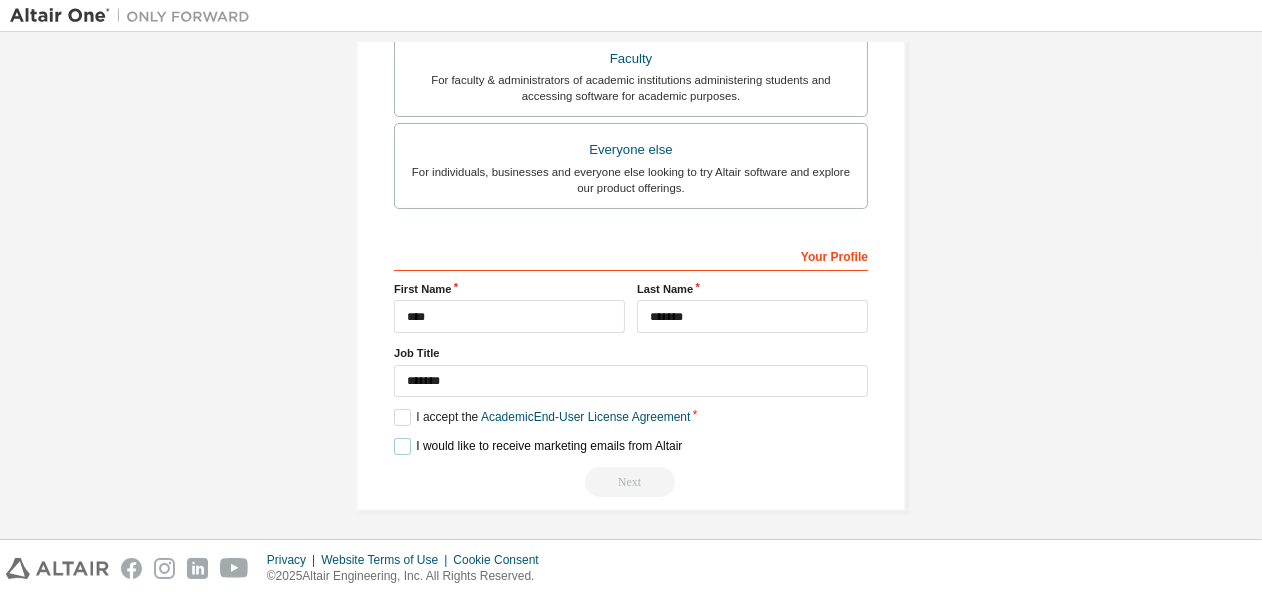 click on "I would like to receive marketing emails from Altair" at bounding box center [538, 446] 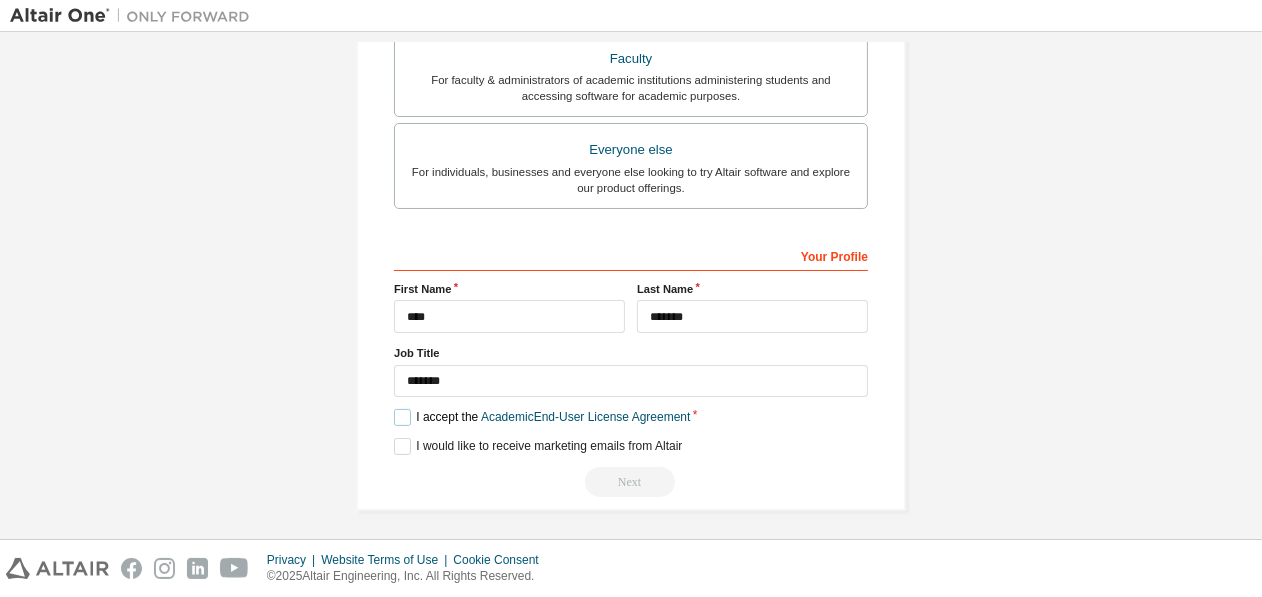 click on "I accept the   Academic   End-User License Agreement" at bounding box center (542, 417) 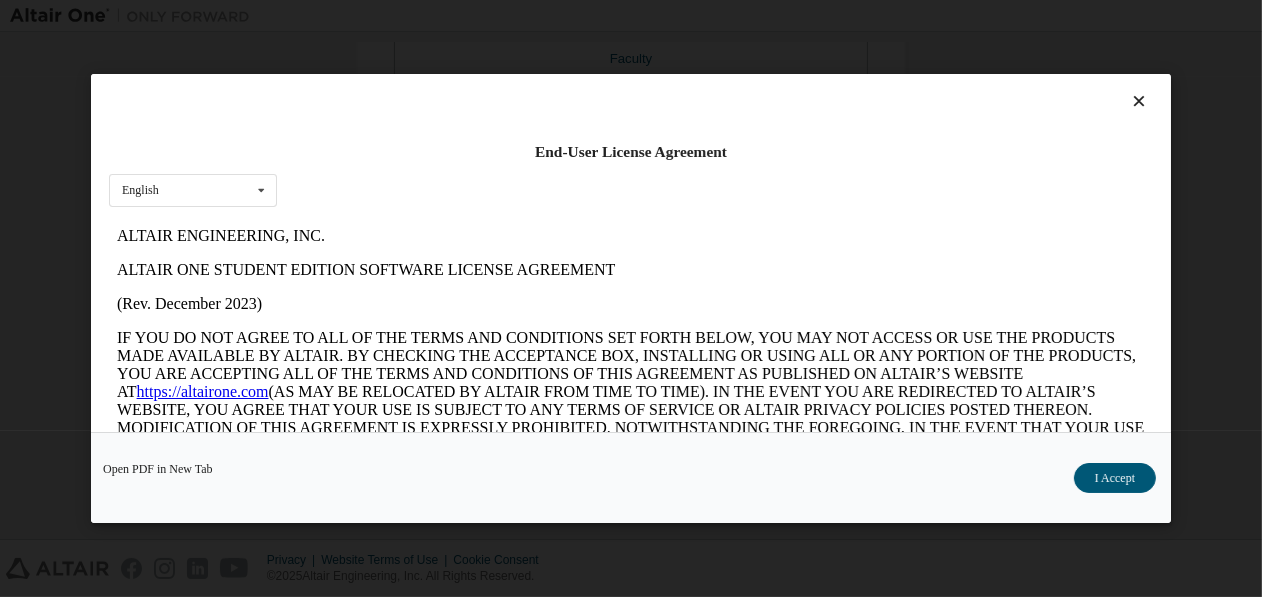 scroll, scrollTop: 0, scrollLeft: 0, axis: both 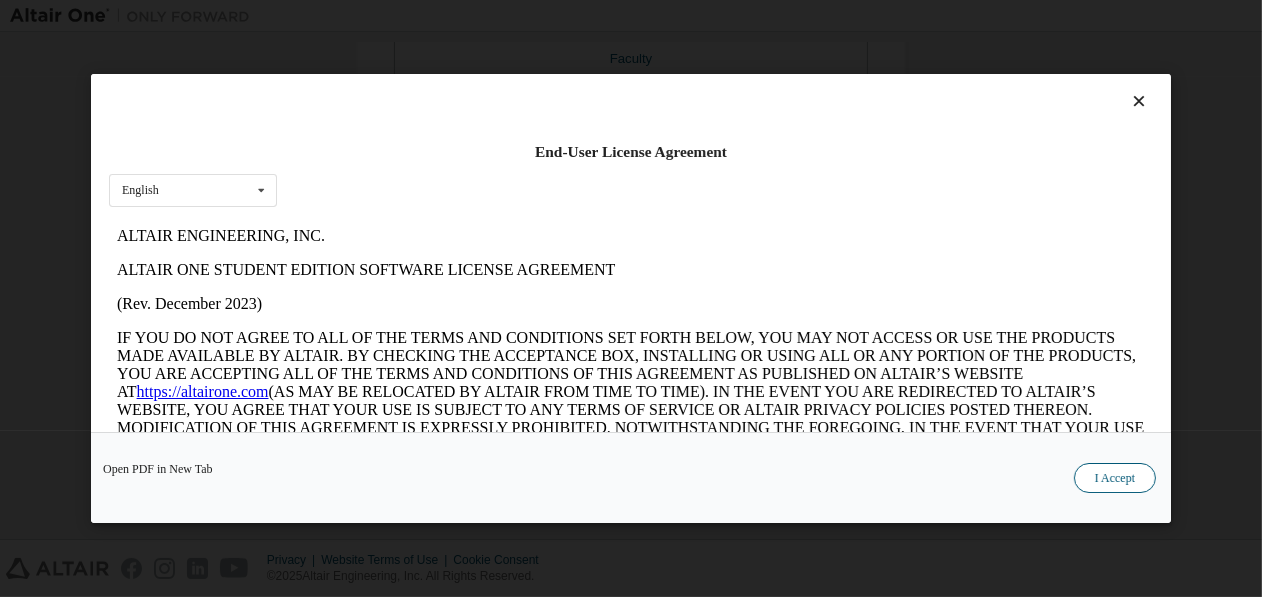 click on "I Accept" at bounding box center (1115, 478) 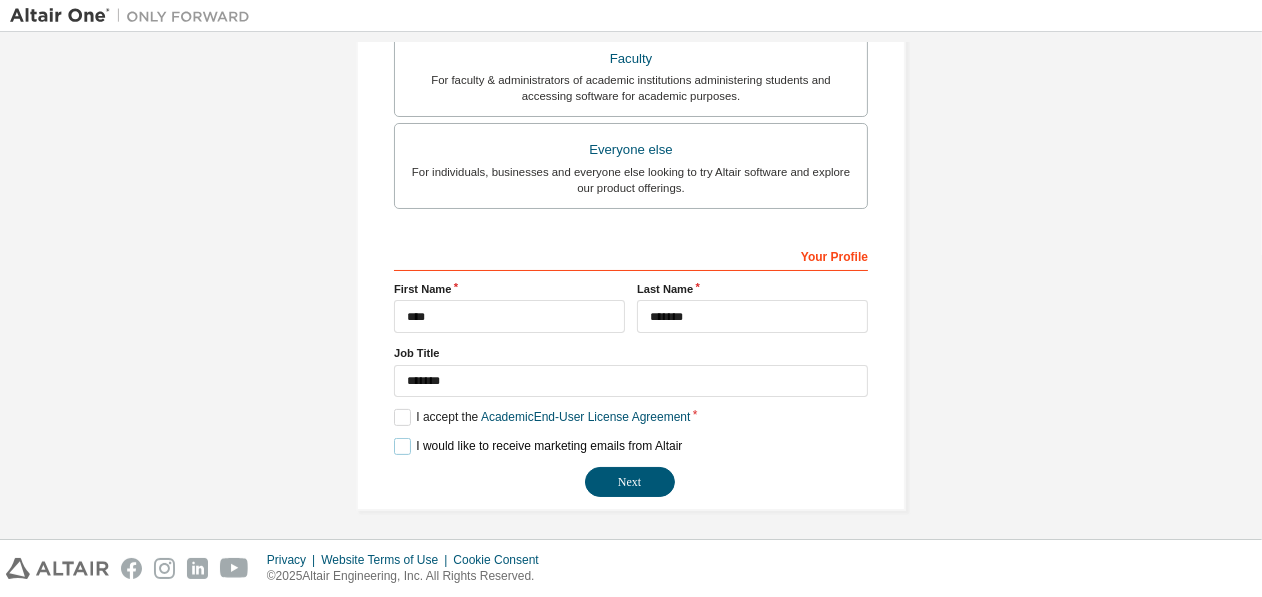 click on "I would like to receive marketing emails from Altair" at bounding box center (538, 446) 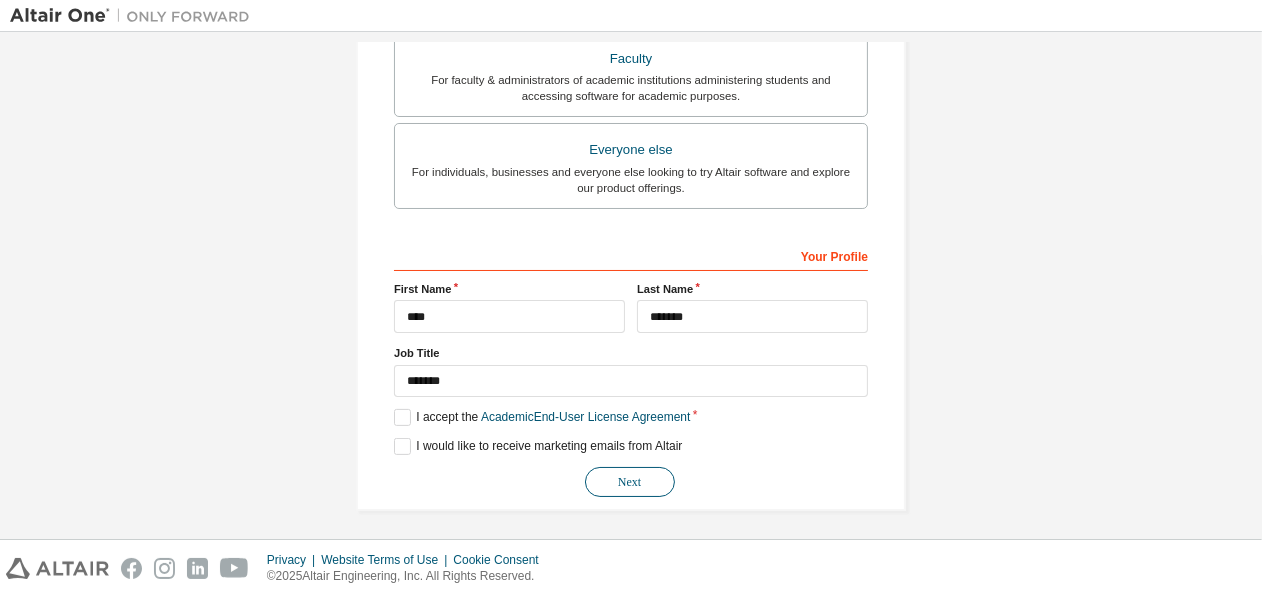 click on "Next" at bounding box center (630, 482) 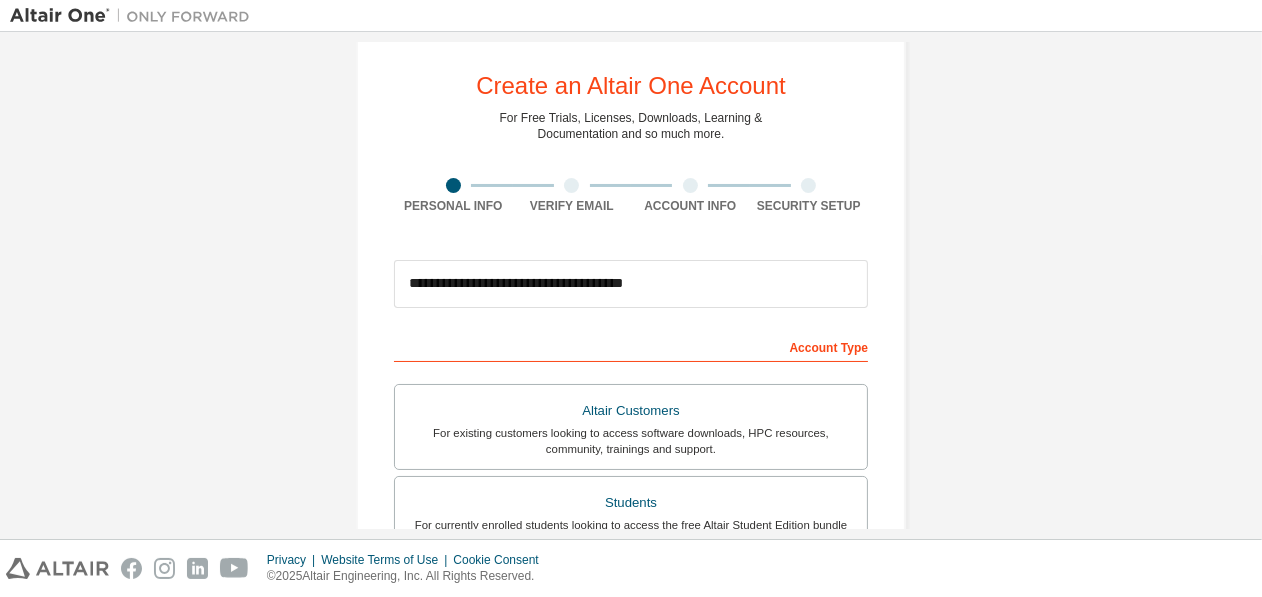 scroll, scrollTop: 0, scrollLeft: 0, axis: both 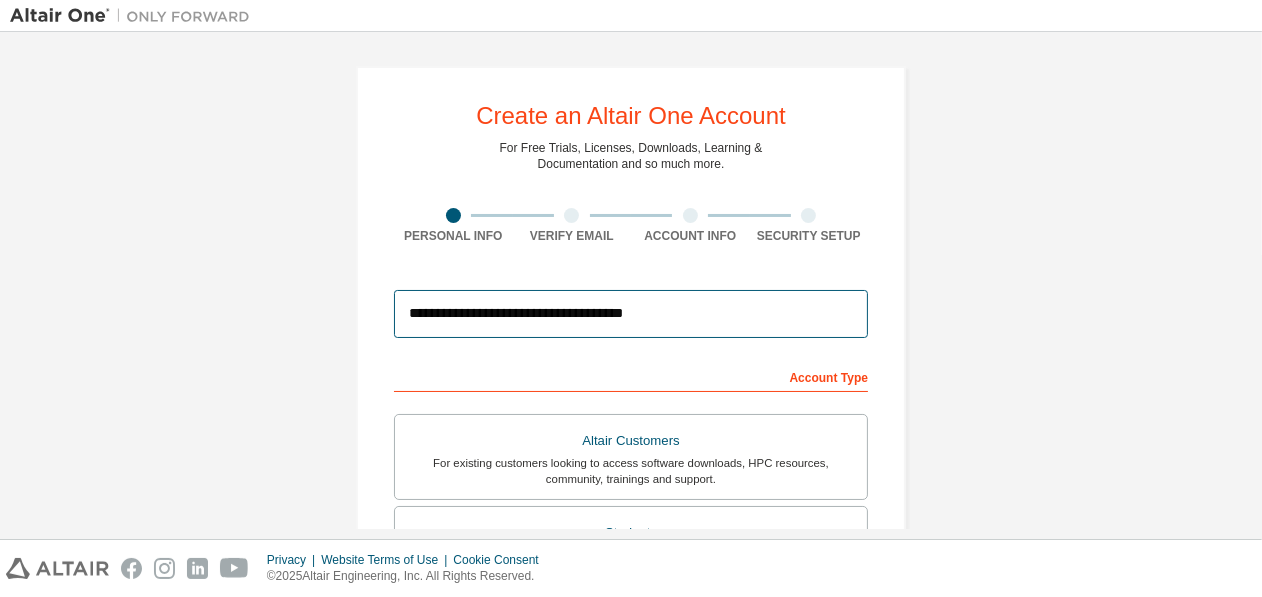 click on "**********" at bounding box center [631, 314] 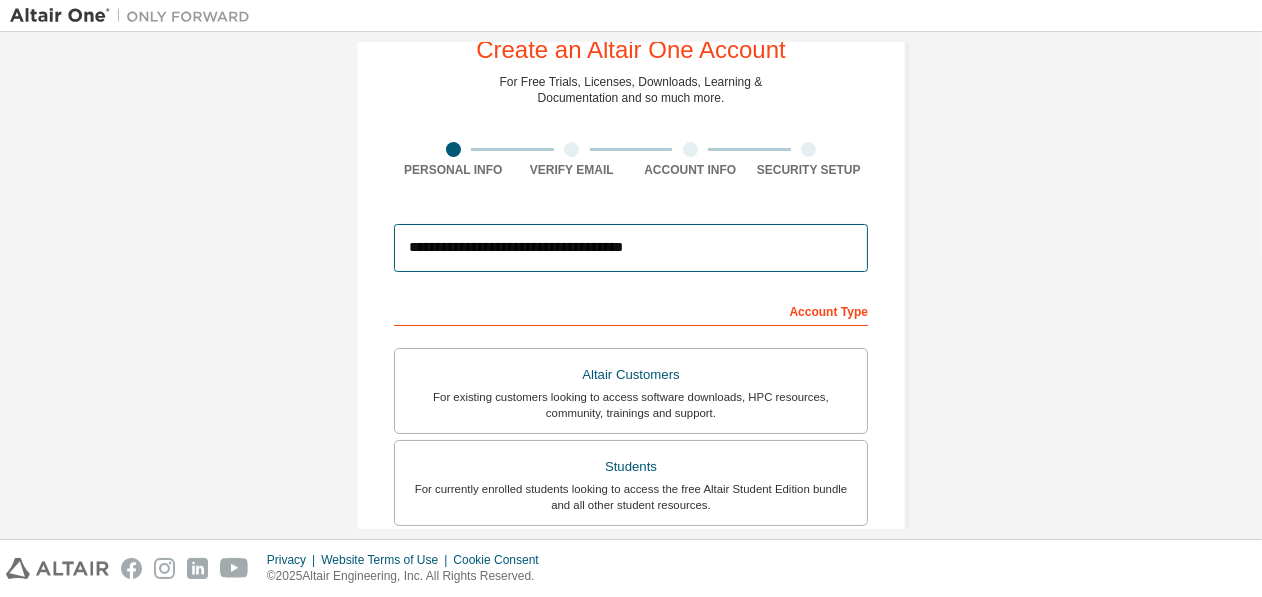 scroll, scrollTop: 65, scrollLeft: 0, axis: vertical 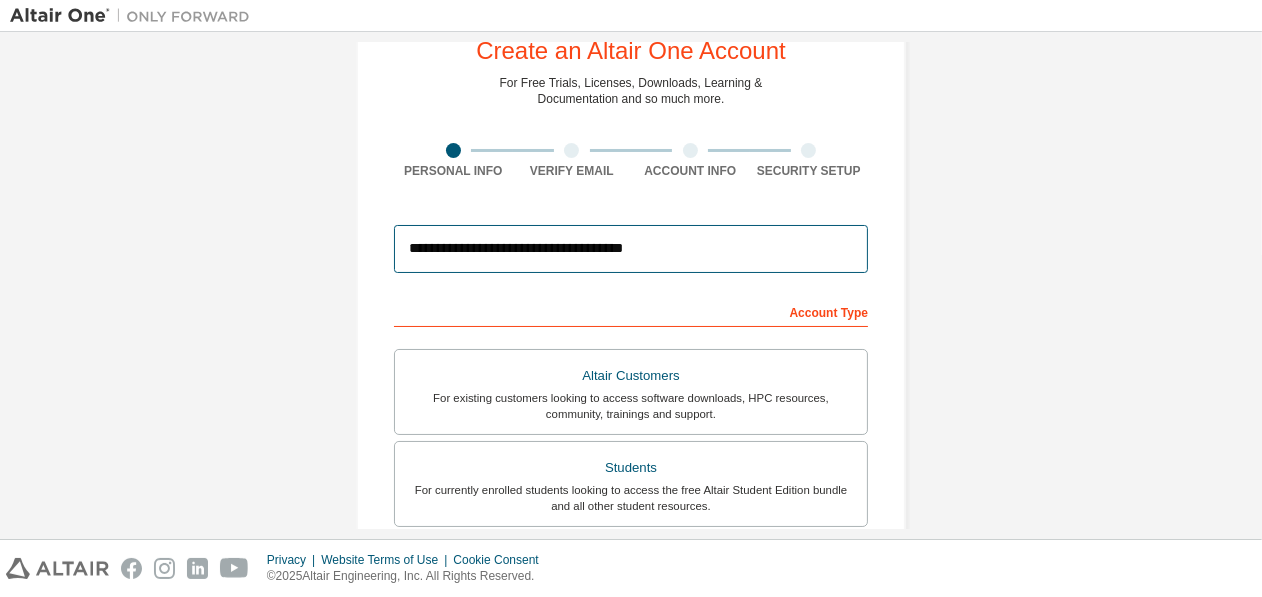 click on "Next" at bounding box center [630, 983] 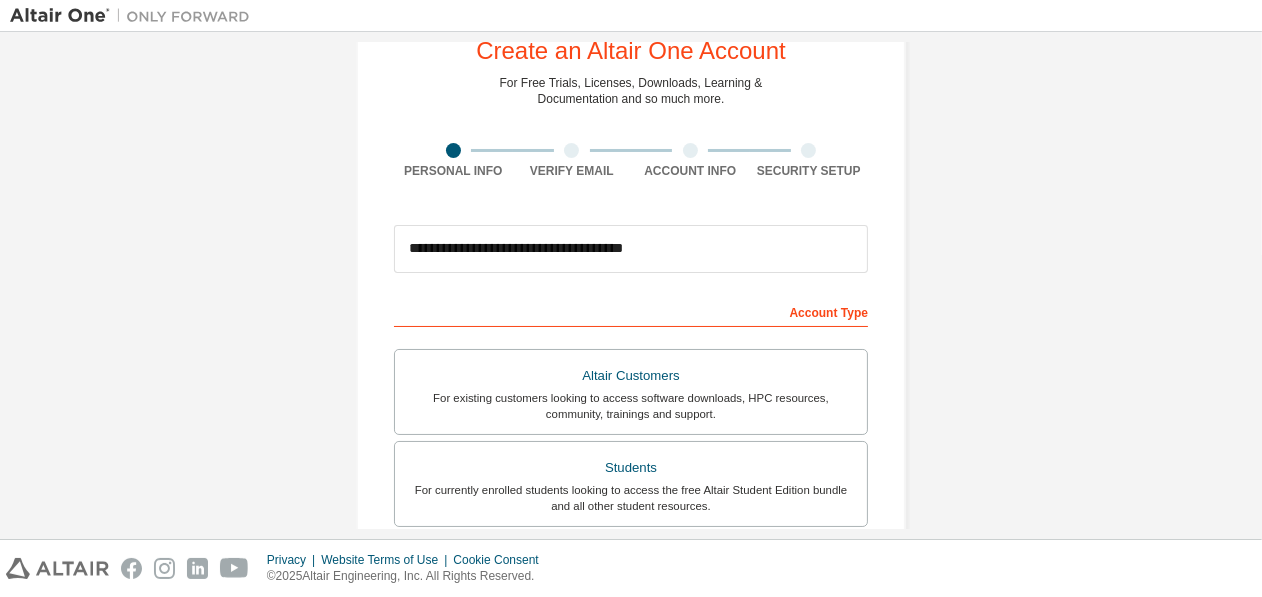 click on "Account Type" at bounding box center [631, 311] 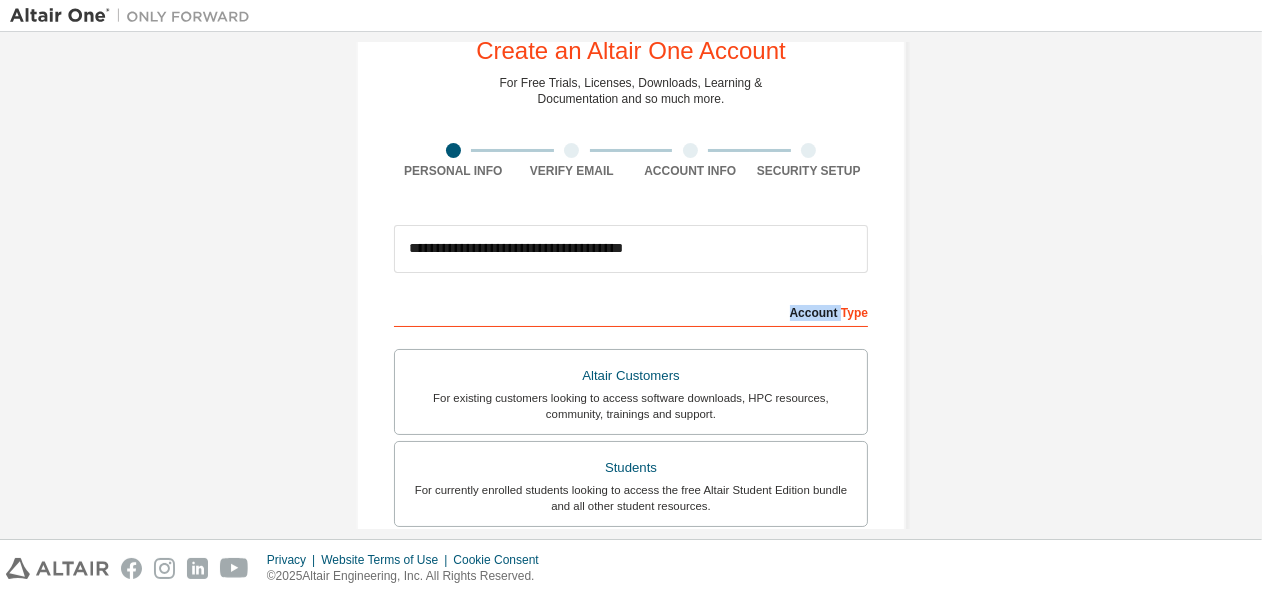 click on "Account Type" at bounding box center [631, 311] 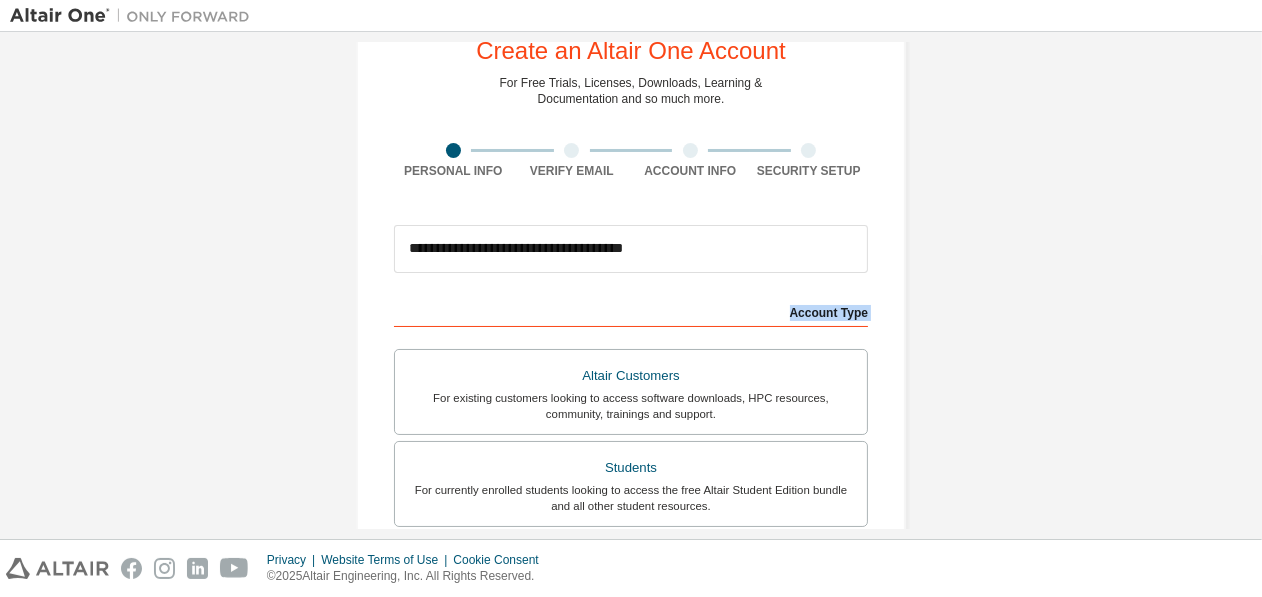 drag, startPoint x: 826, startPoint y: 311, endPoint x: 712, endPoint y: 324, distance: 114.73883 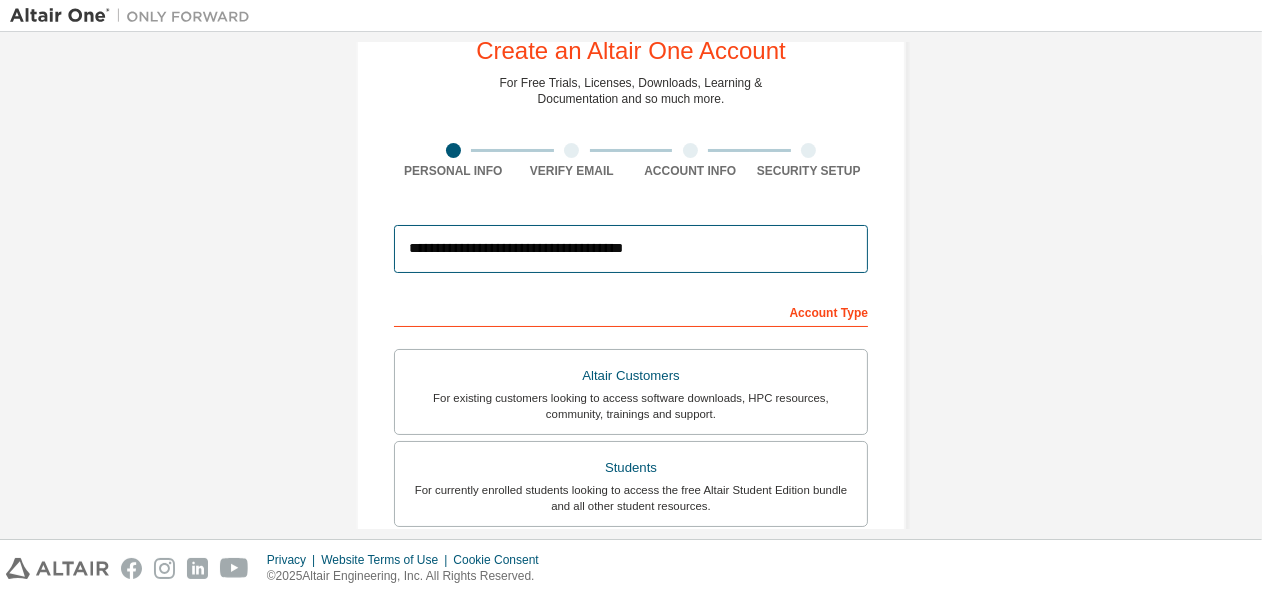 click on "**********" at bounding box center [631, 249] 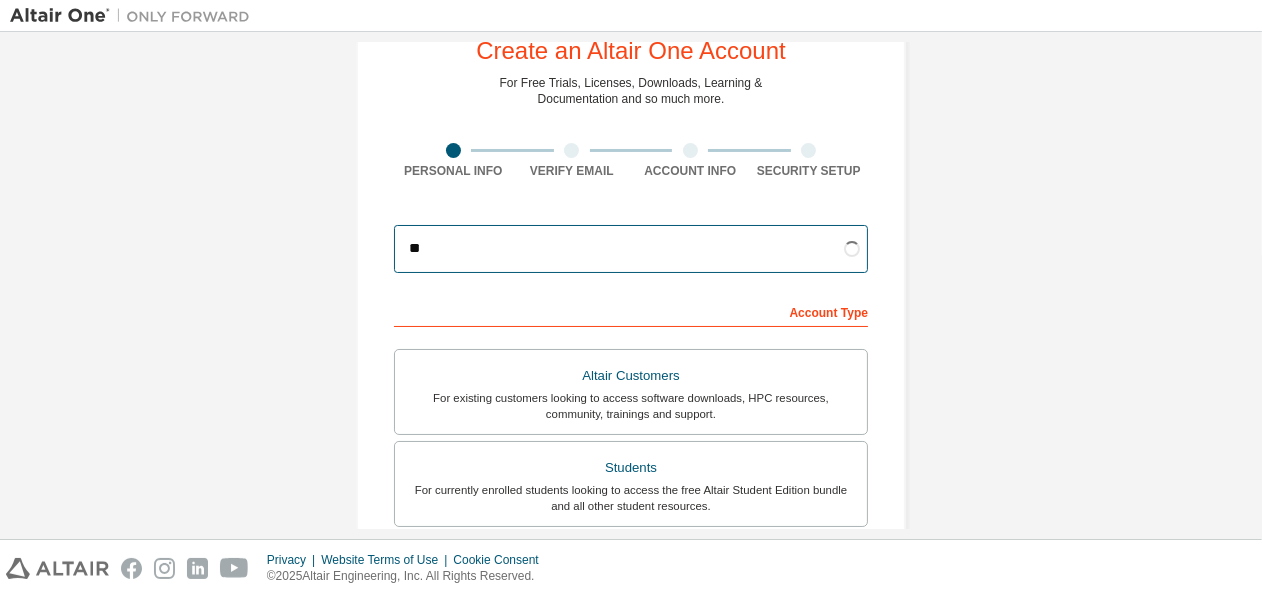 type on "*" 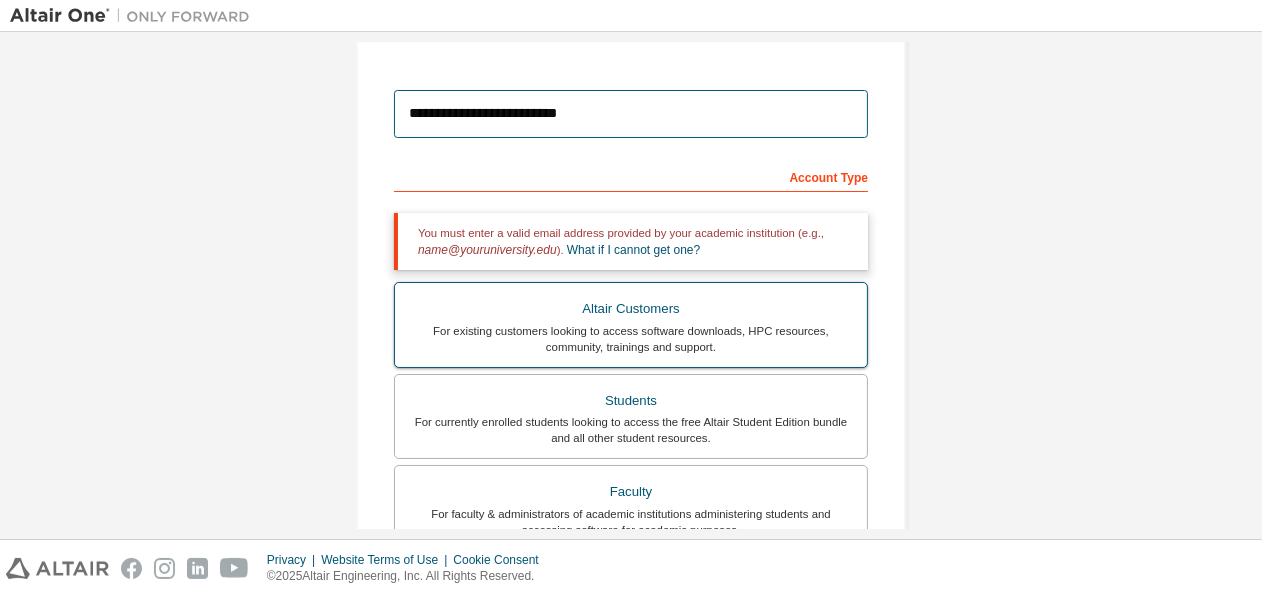 scroll, scrollTop: 202, scrollLeft: 0, axis: vertical 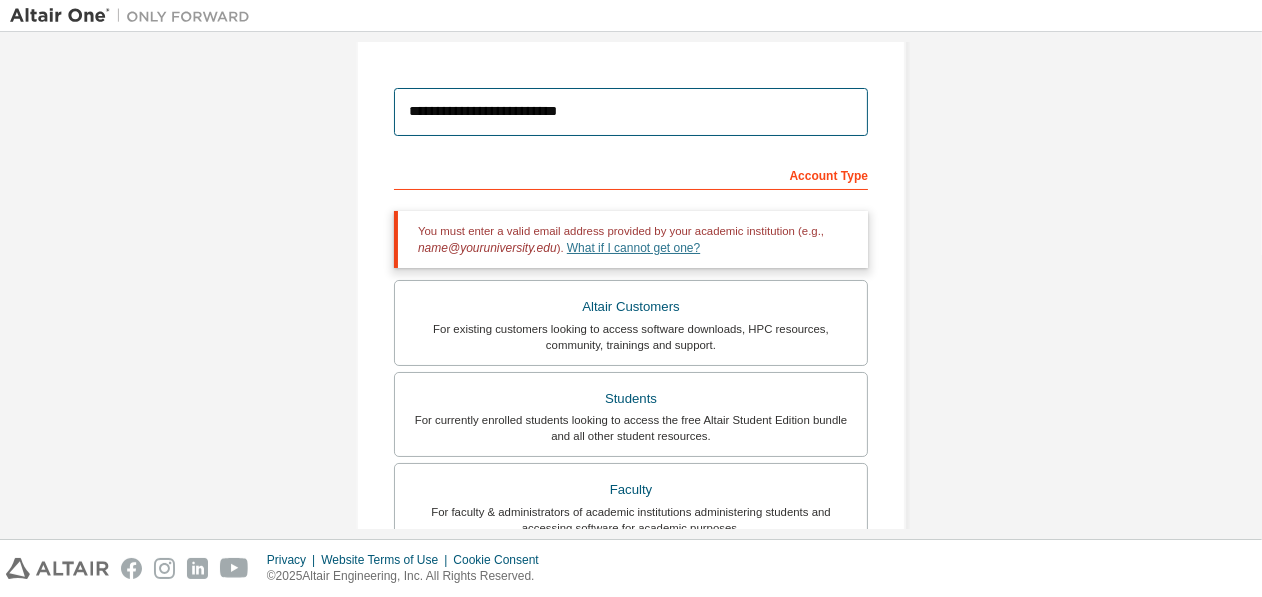 type on "**********" 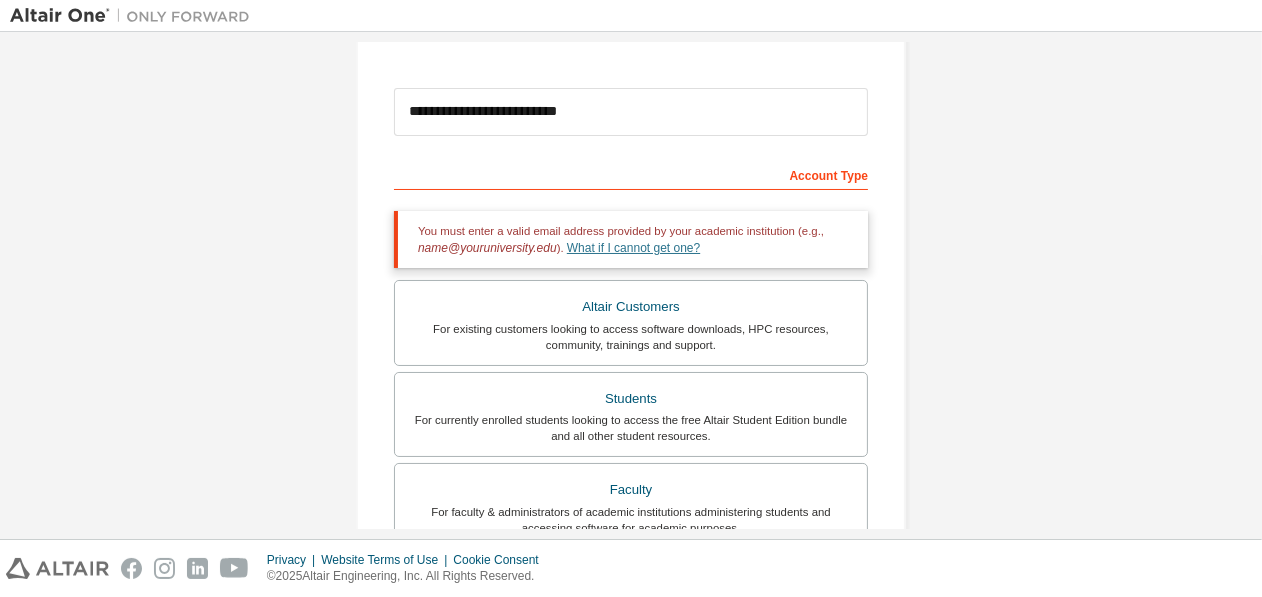 click on "What if I cannot get one?" at bounding box center (633, 248) 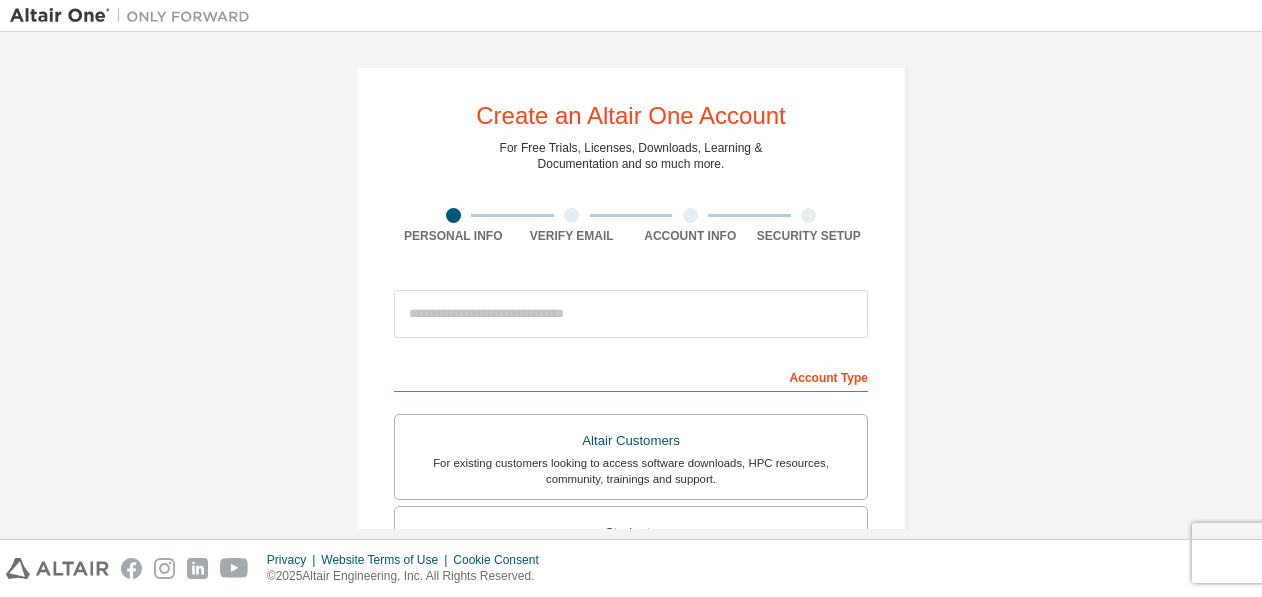 scroll, scrollTop: 0, scrollLeft: 0, axis: both 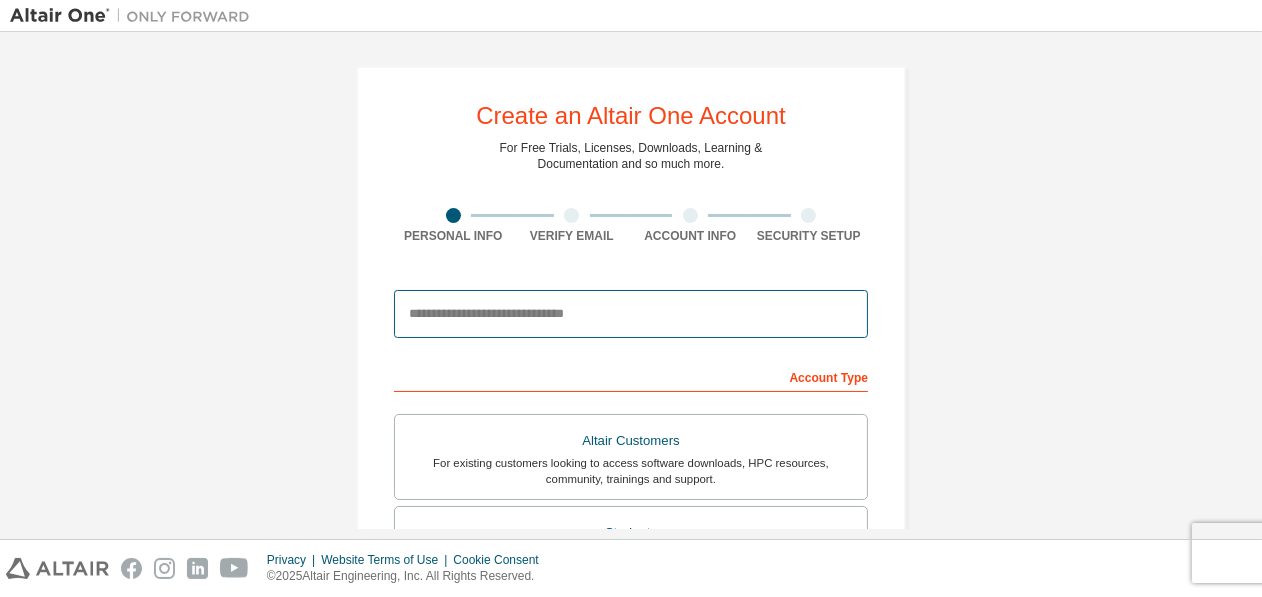click at bounding box center [631, 314] 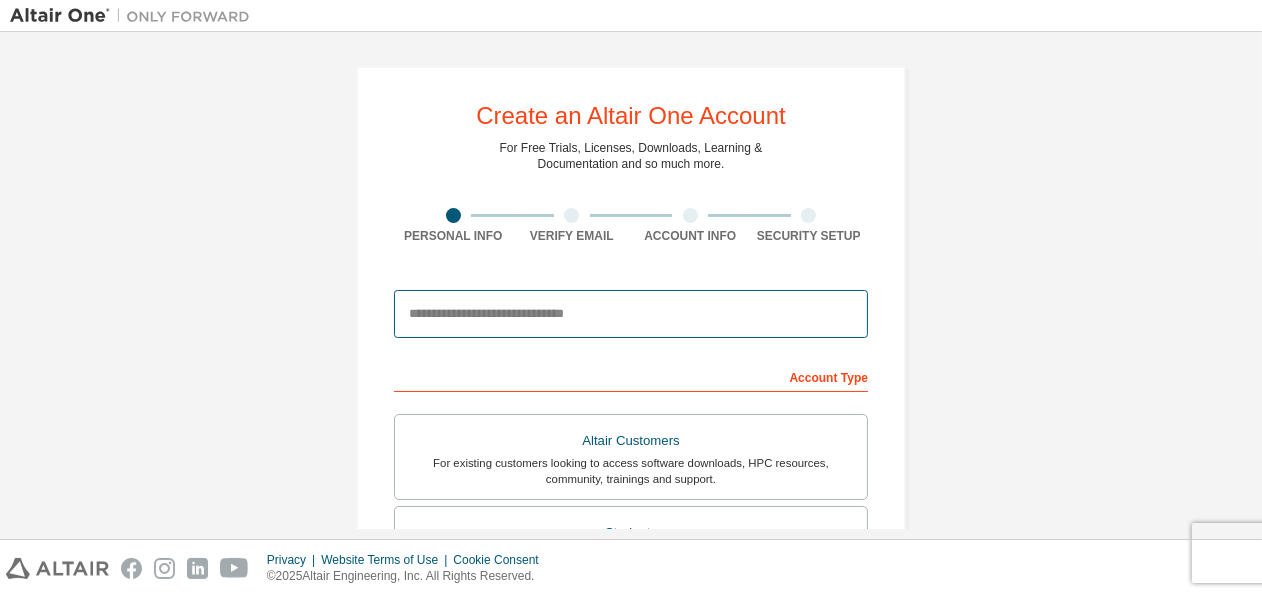type on "*" 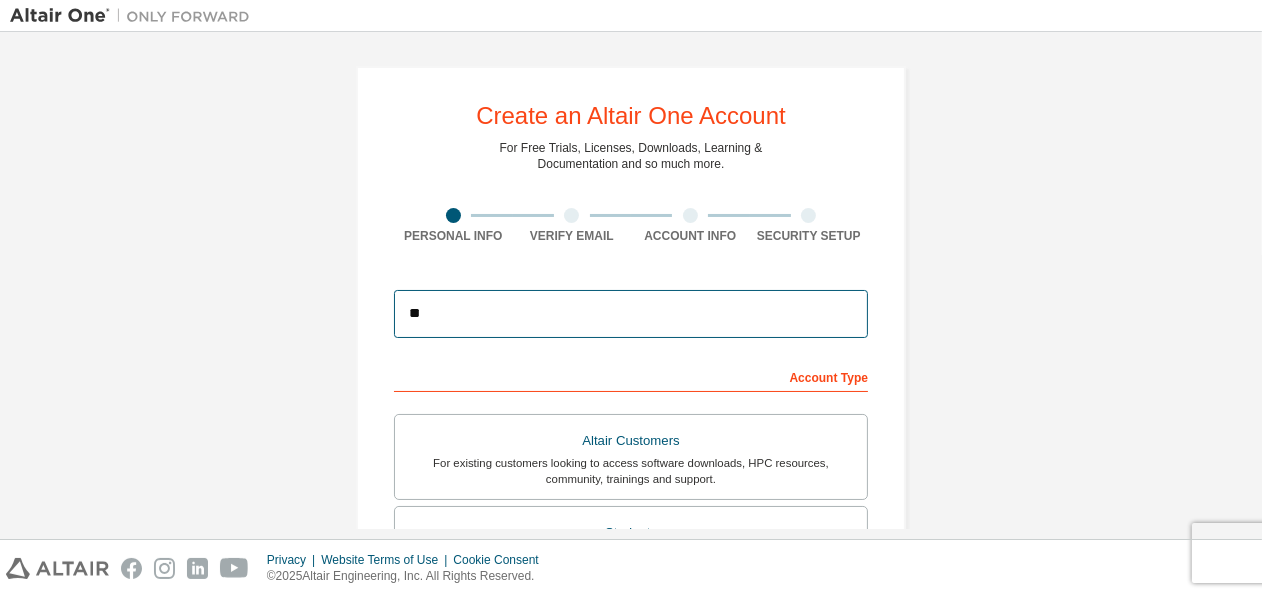 type on "*" 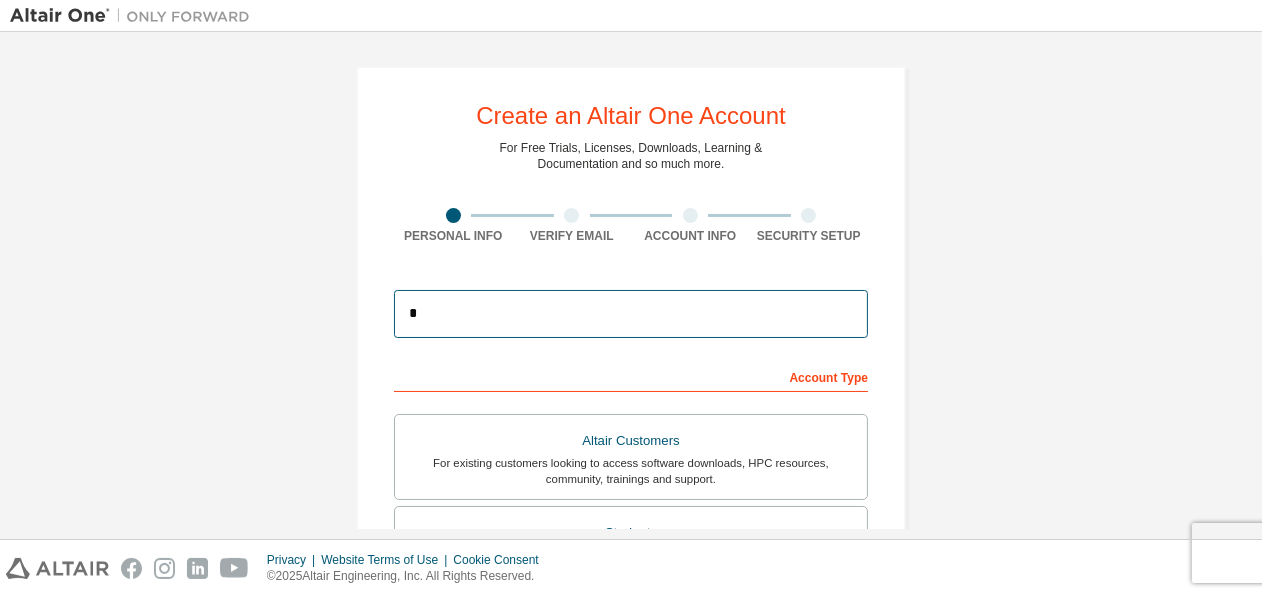 type 